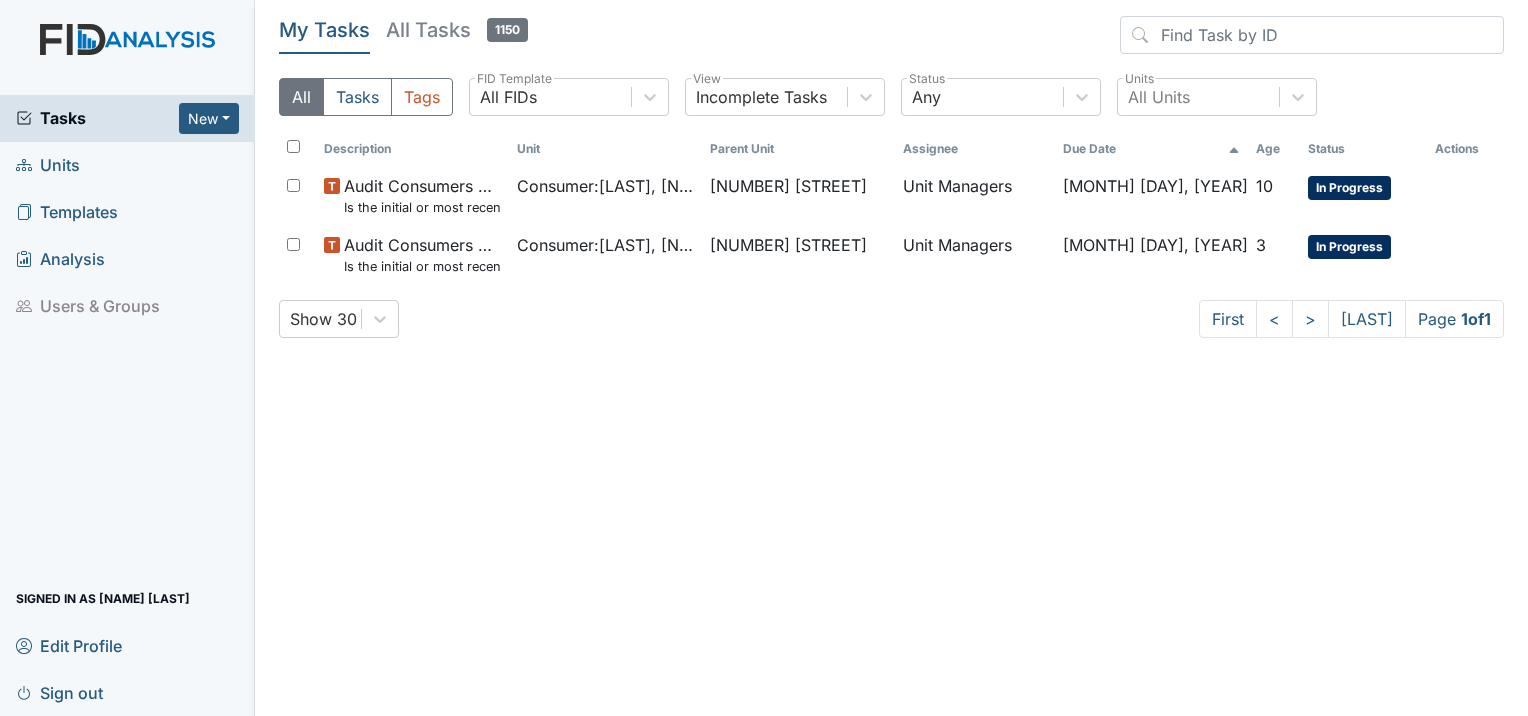 scroll, scrollTop: 0, scrollLeft: 0, axis: both 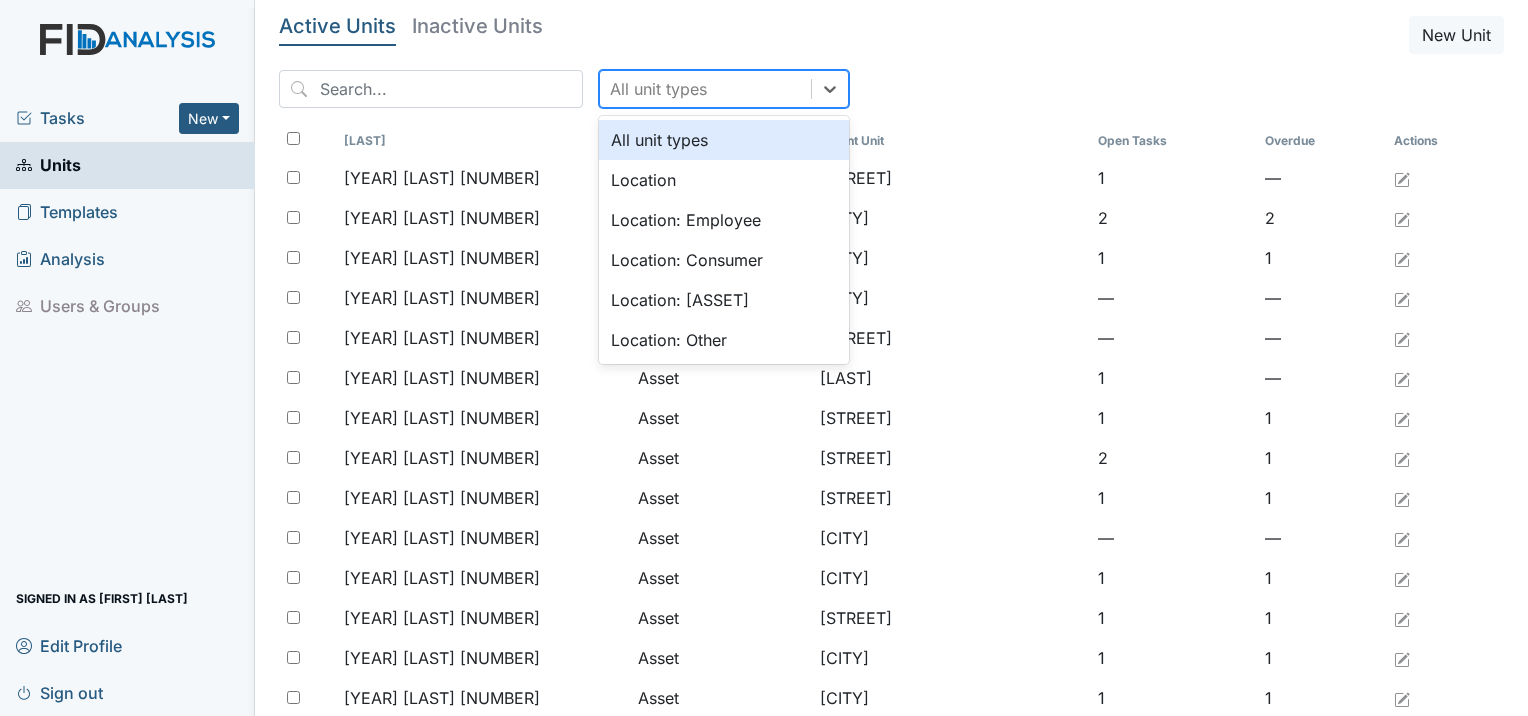 click on "All unit types" at bounding box center (705, 89) 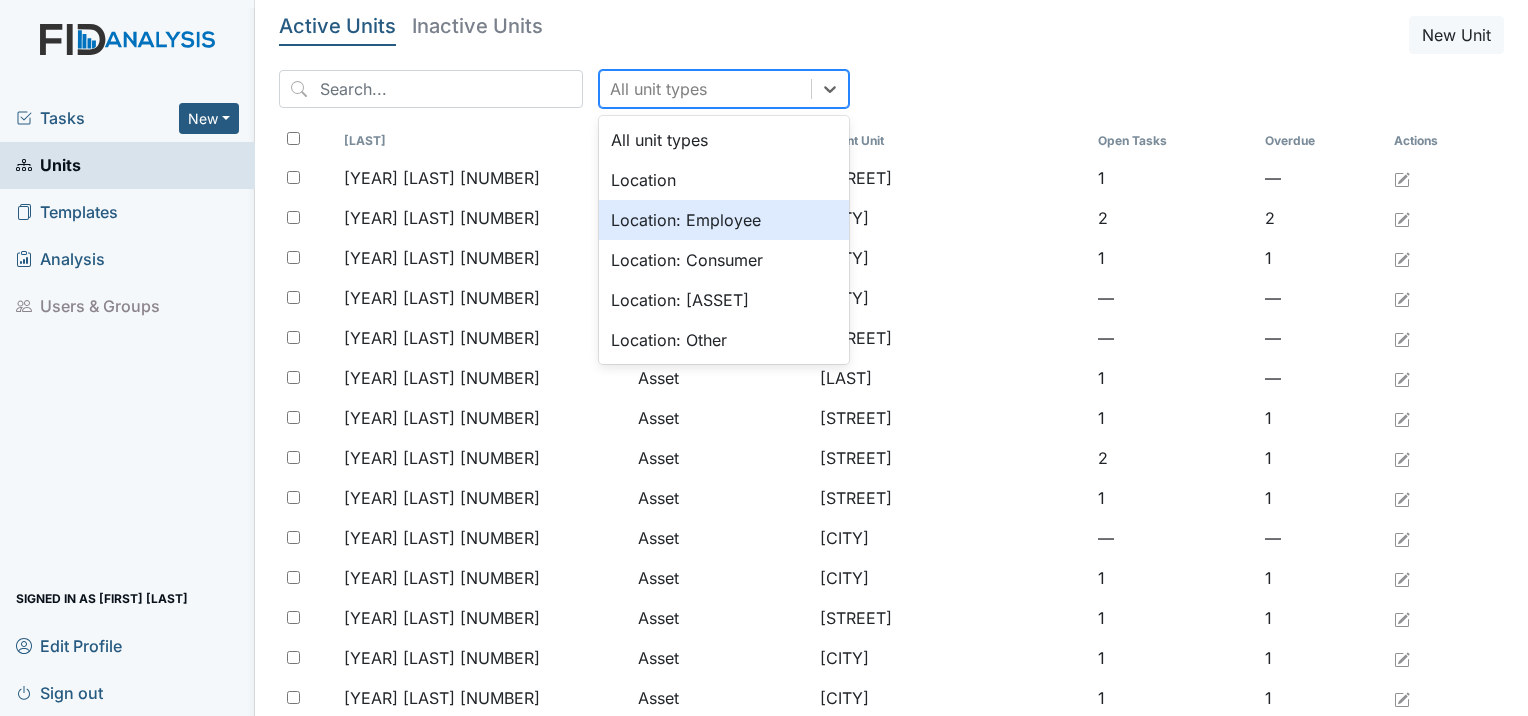 click on "Location: Employee" at bounding box center (724, 220) 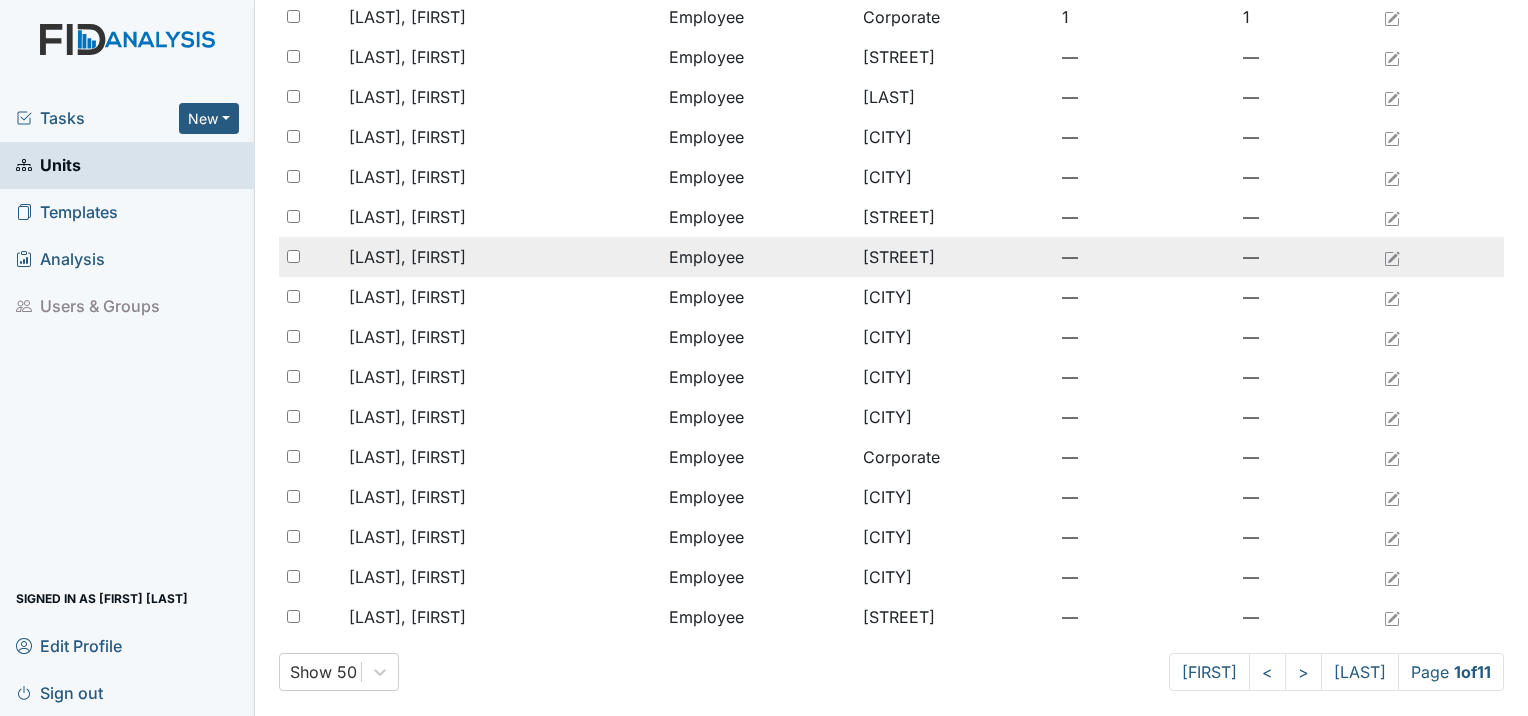 scroll, scrollTop: 1528, scrollLeft: 0, axis: vertical 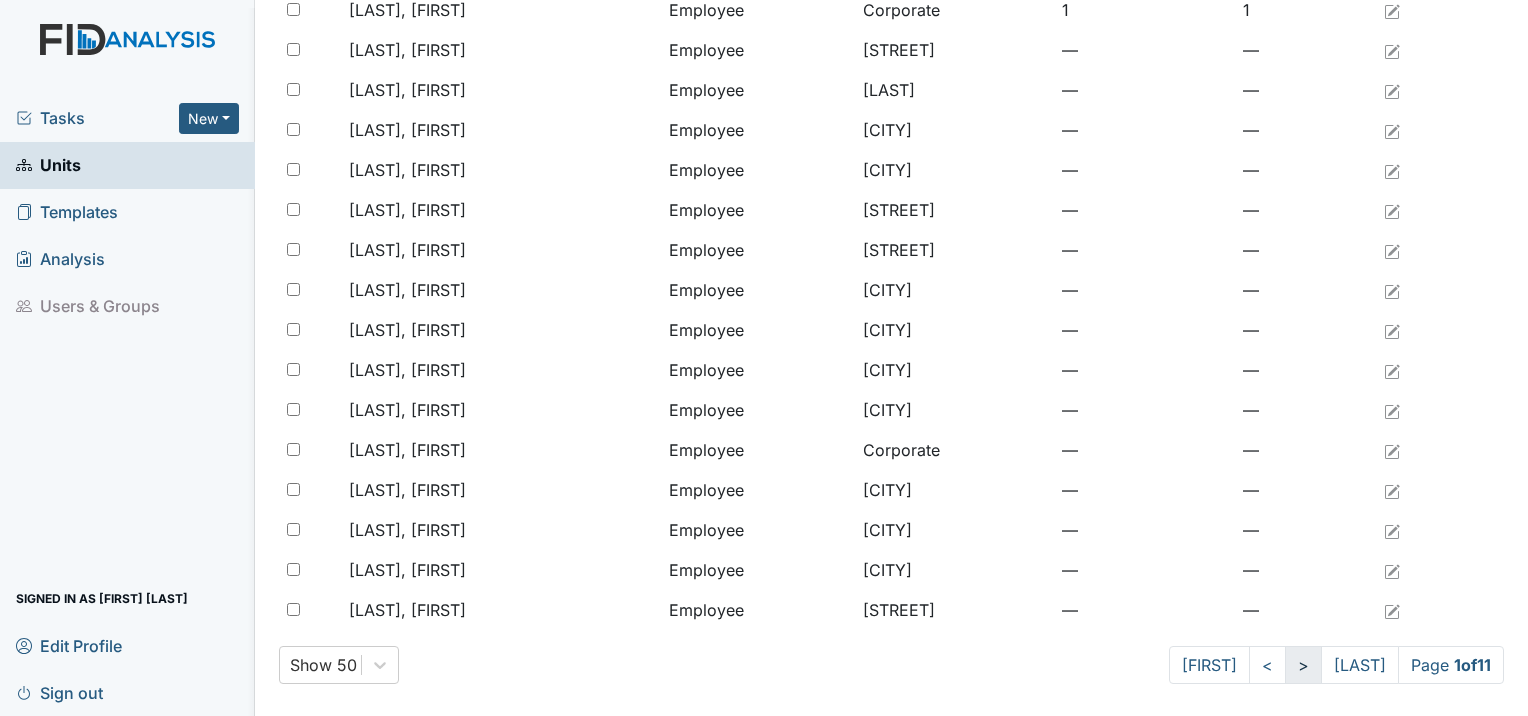 click on ">" at bounding box center (1209, 665) 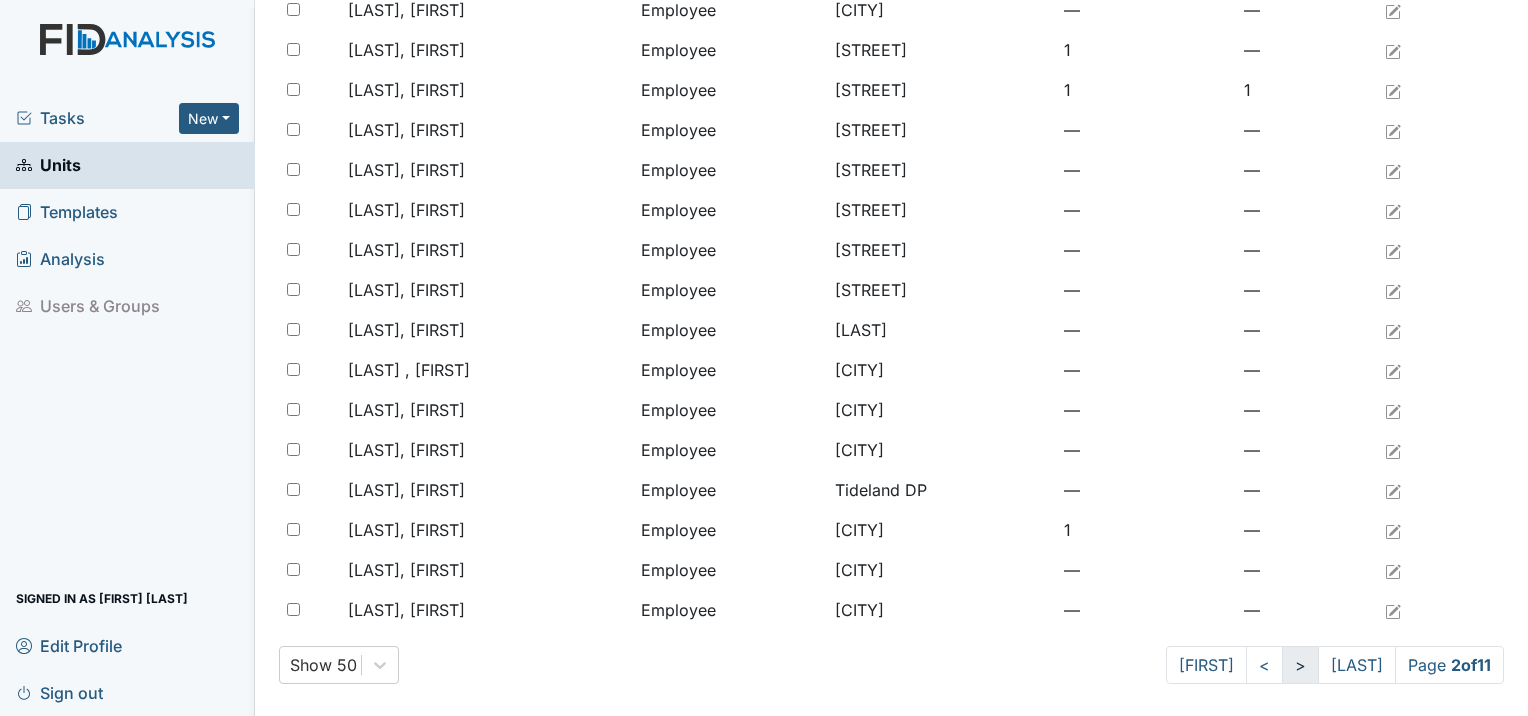 click on ">" at bounding box center [1206, 665] 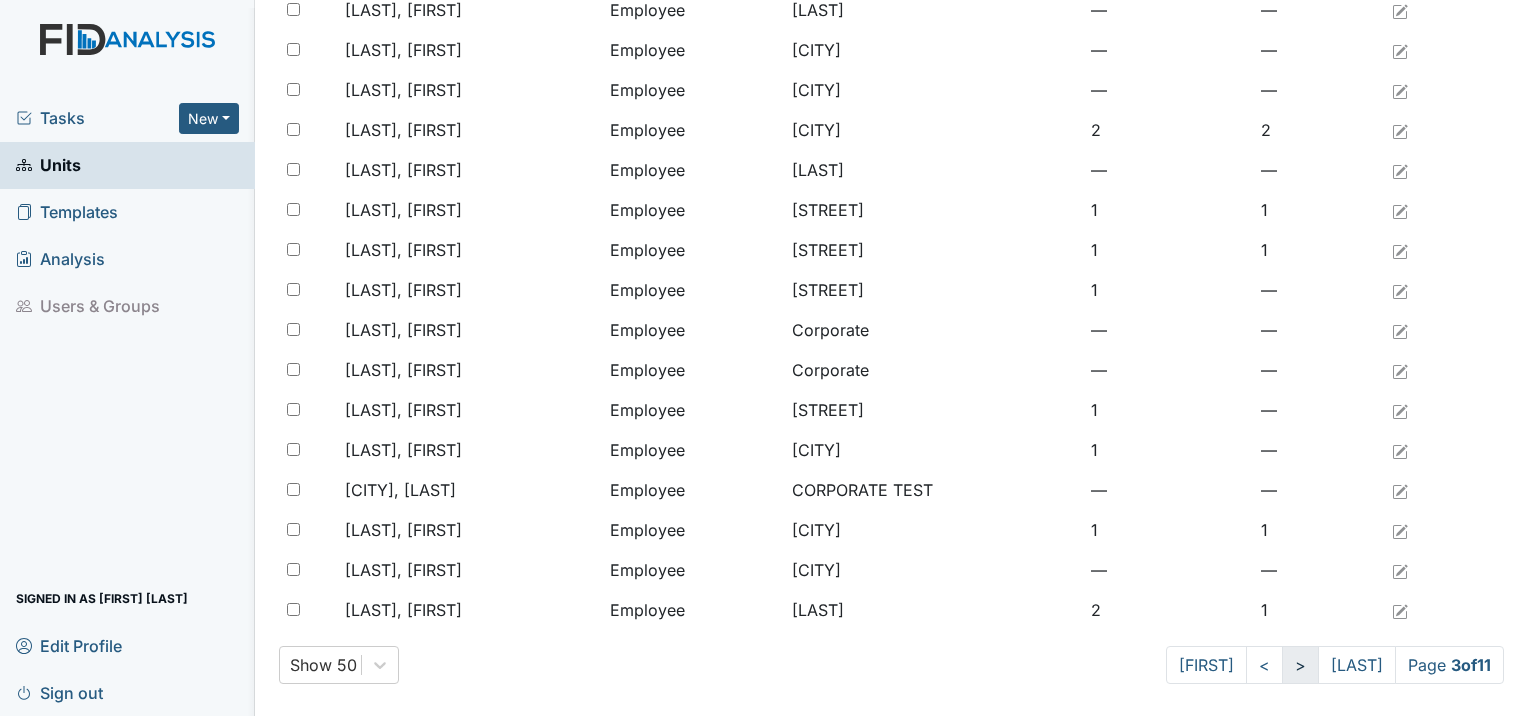 click on ">" at bounding box center [1206, 665] 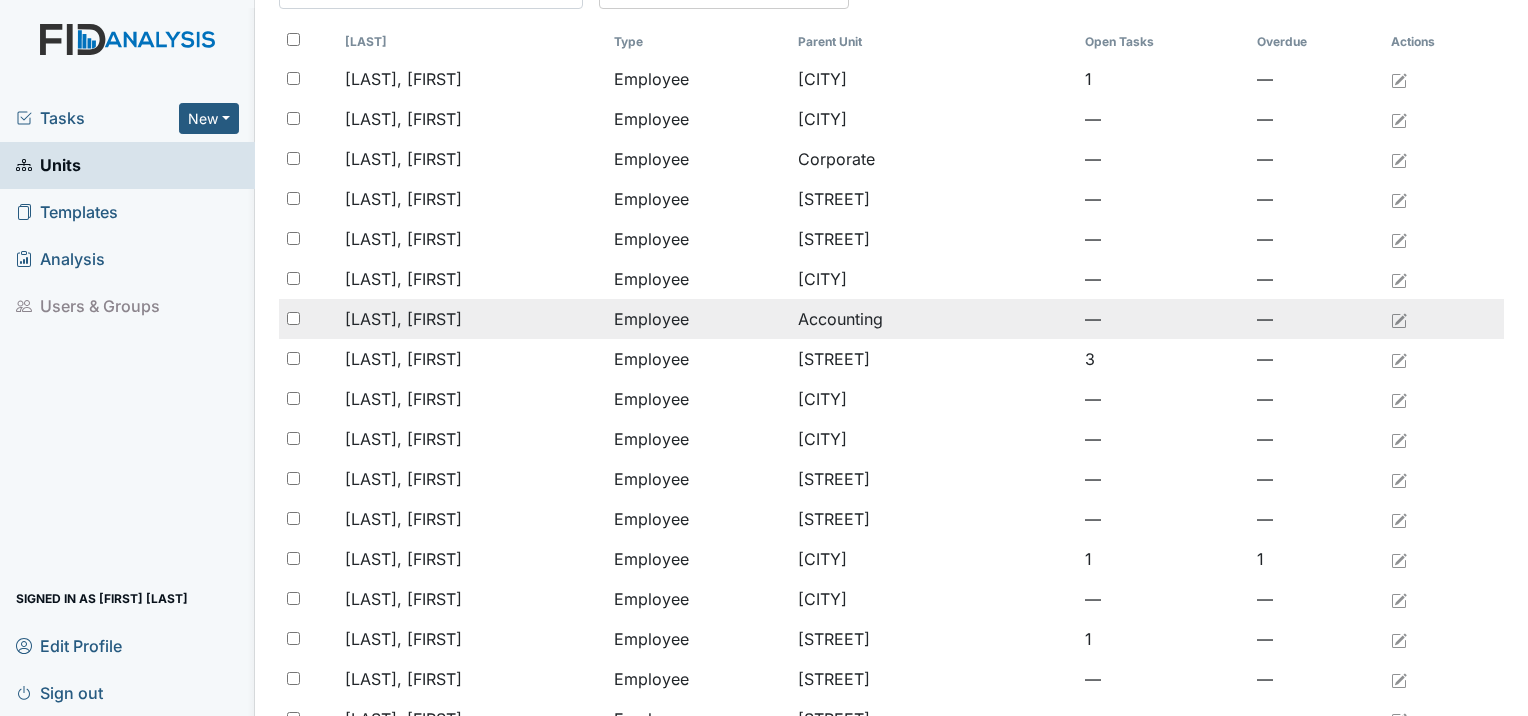 scroll, scrollTop: 100, scrollLeft: 0, axis: vertical 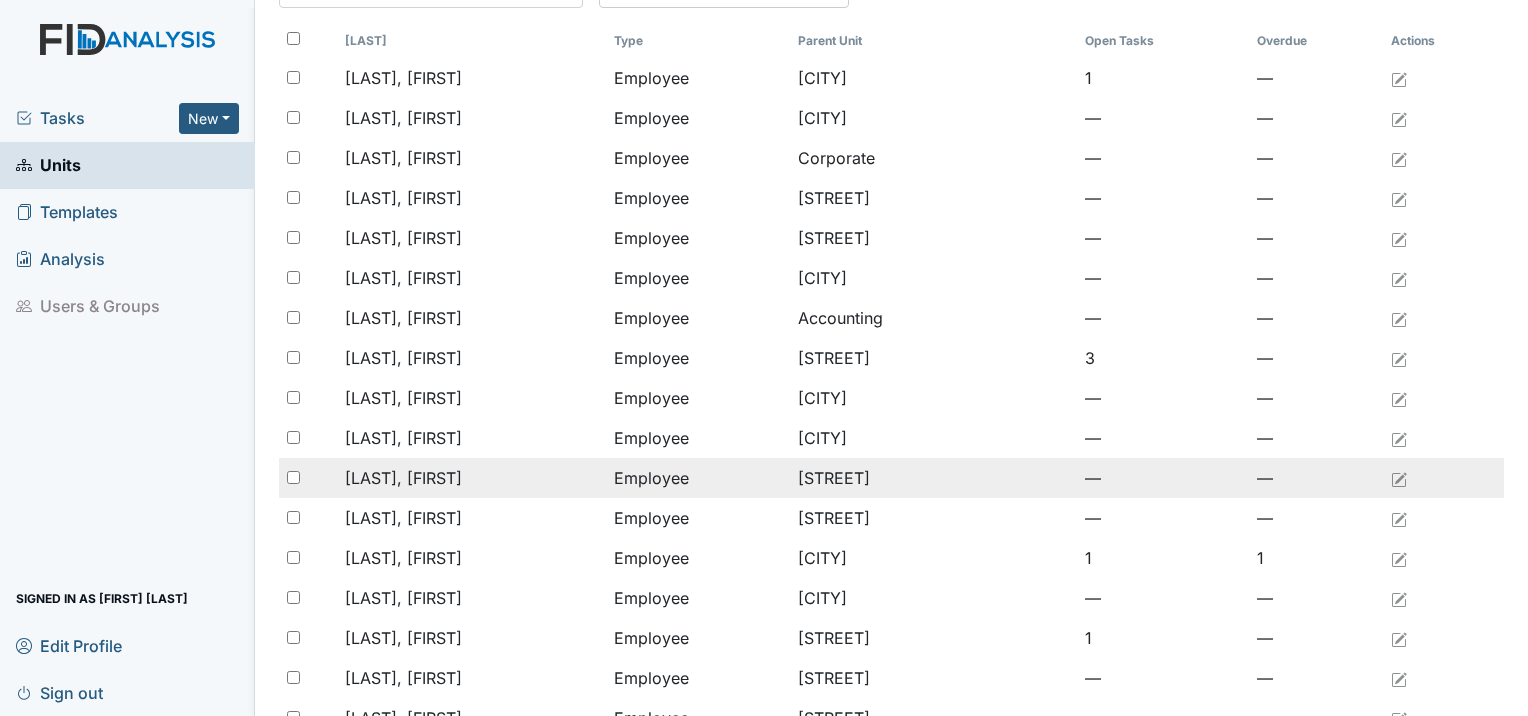click on "[LAST], [FIRST]" at bounding box center (471, 78) 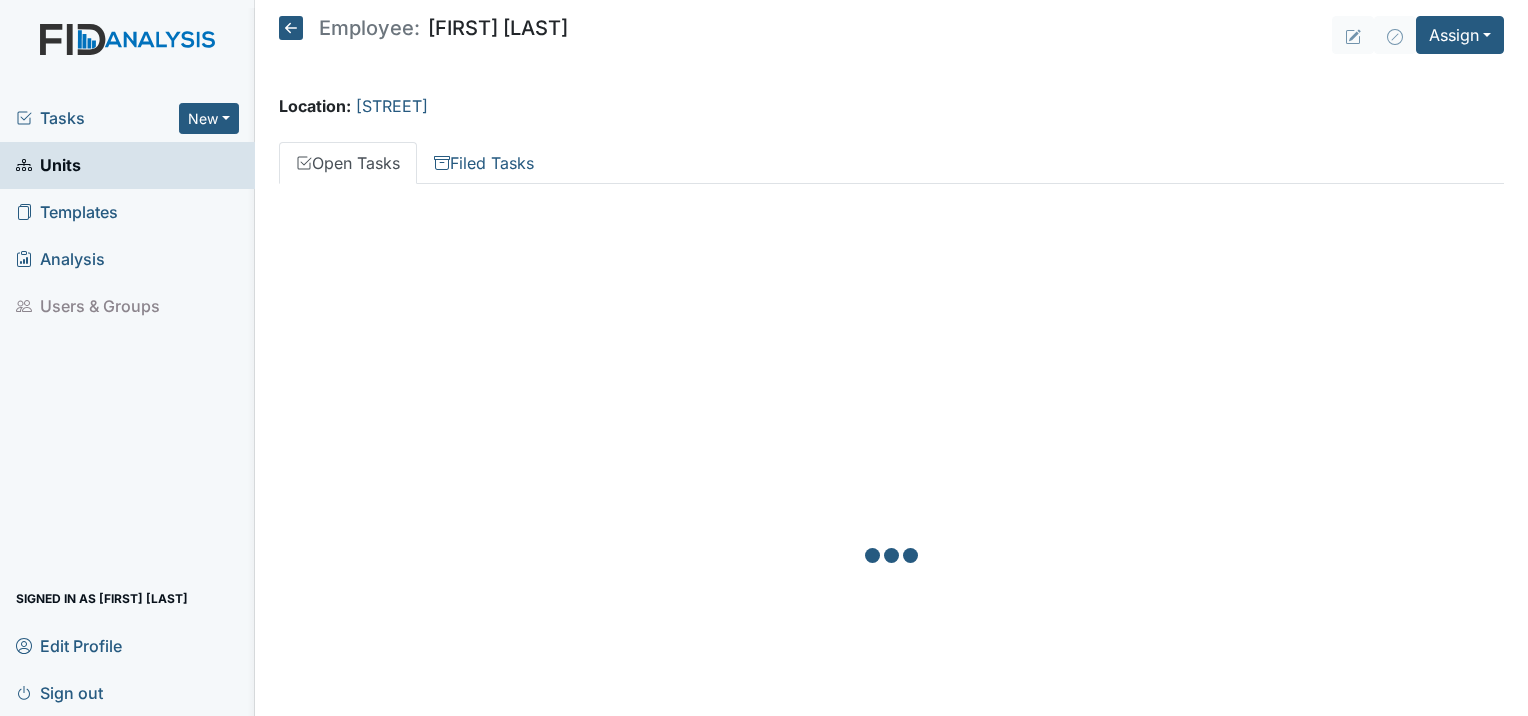 scroll, scrollTop: 0, scrollLeft: 0, axis: both 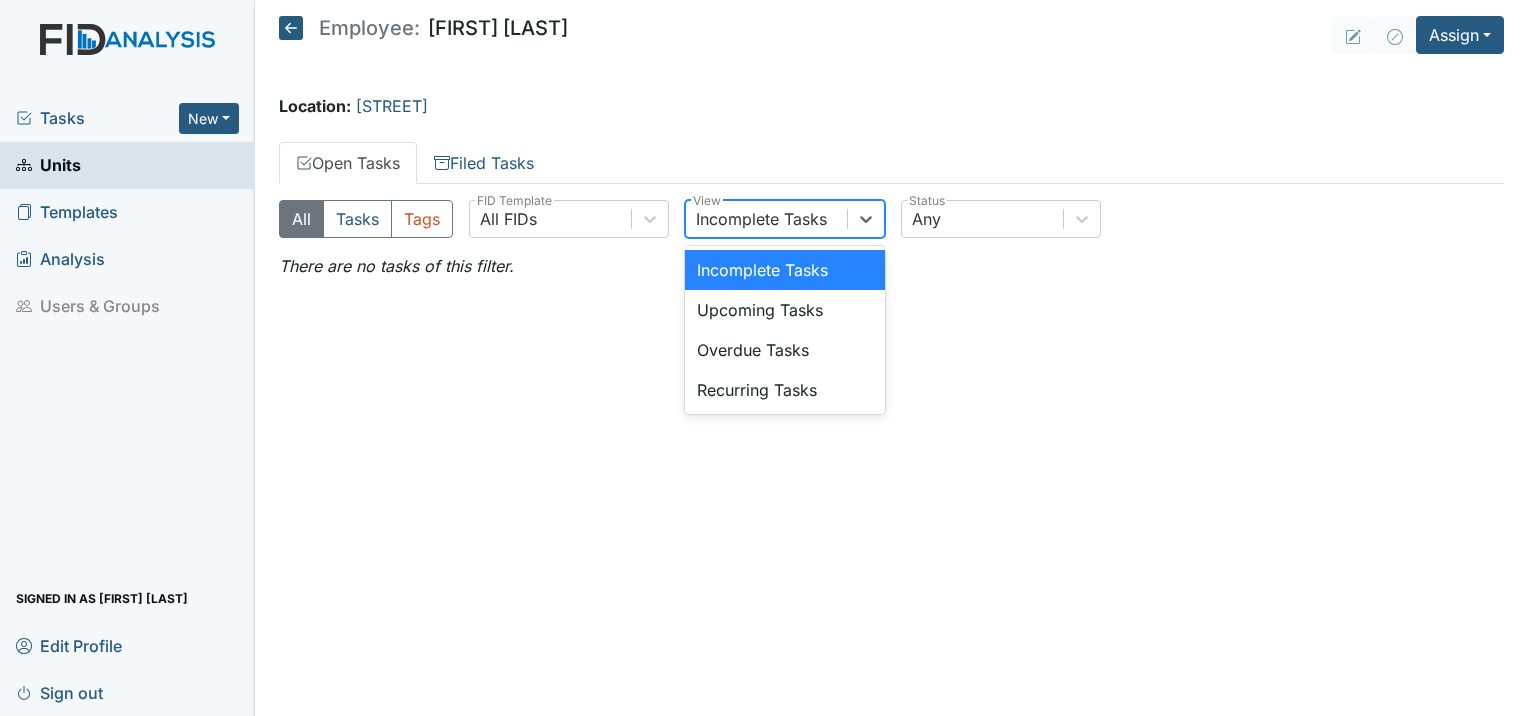 click on "Incomplete Tasks" at bounding box center (761, 219) 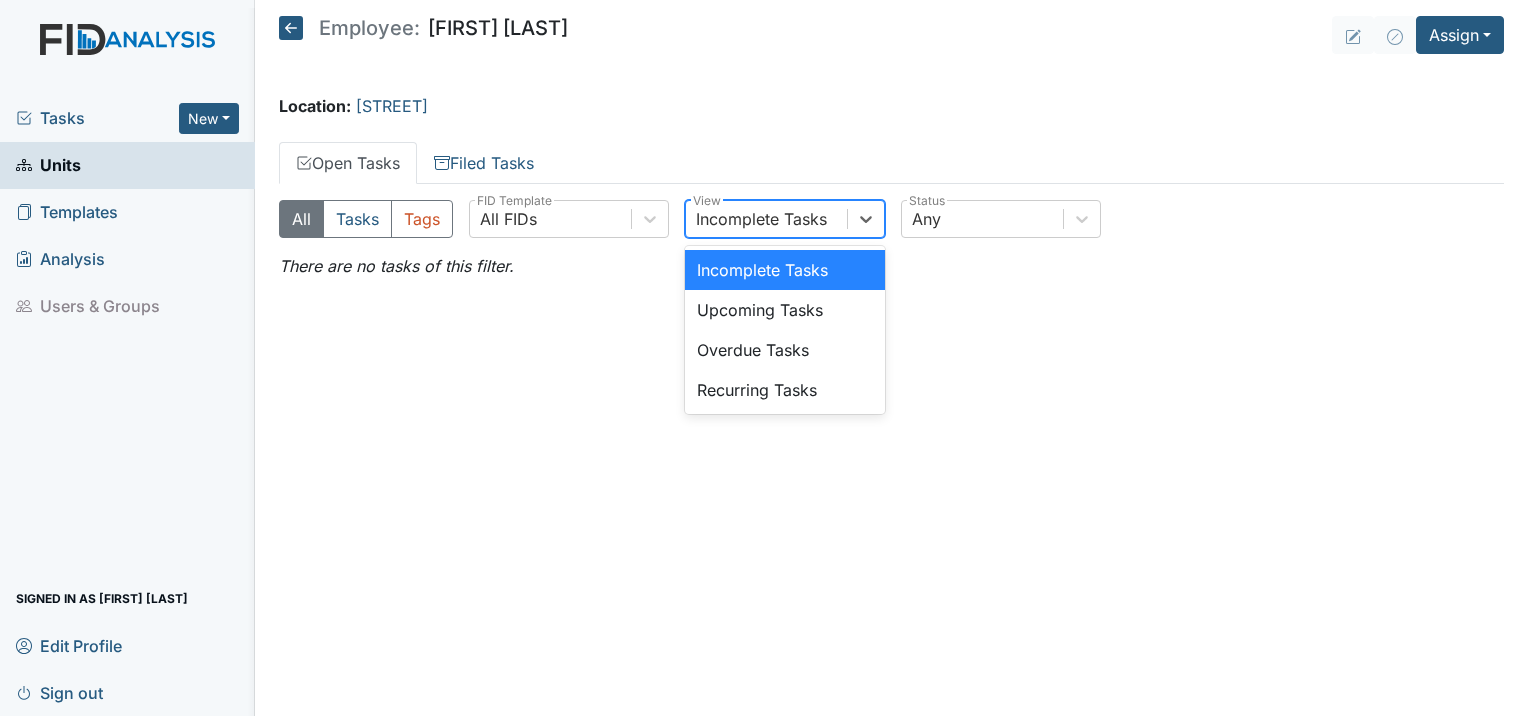 click on "Employee :  [LAST], [FIRST] [DATE] Completed Negative Performance Review Employee :  [LAST], [FIRST] [DATE] Archived Audit Employees Employee :  [FIRST] [LAST]" at bounding box center [891, 358] 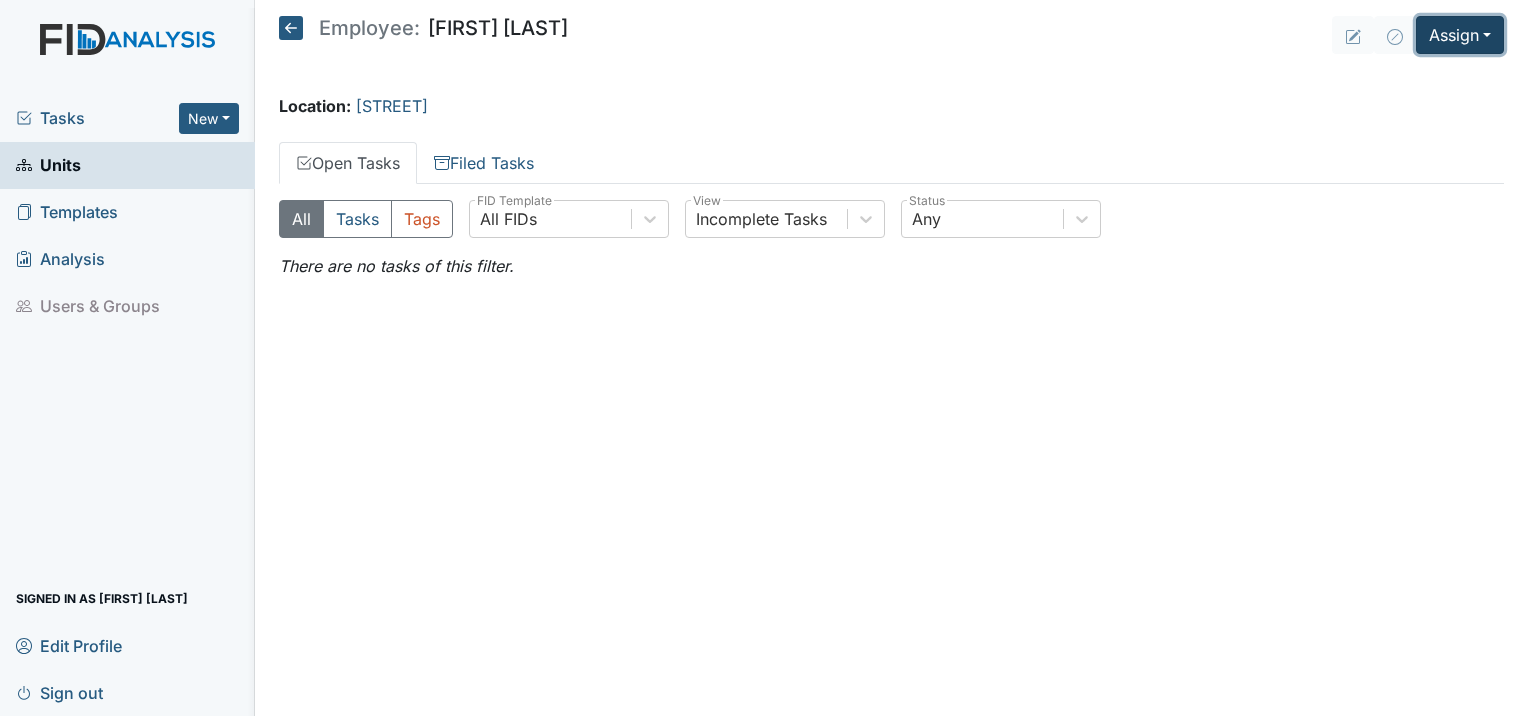 click on "Assign" at bounding box center [1460, 35] 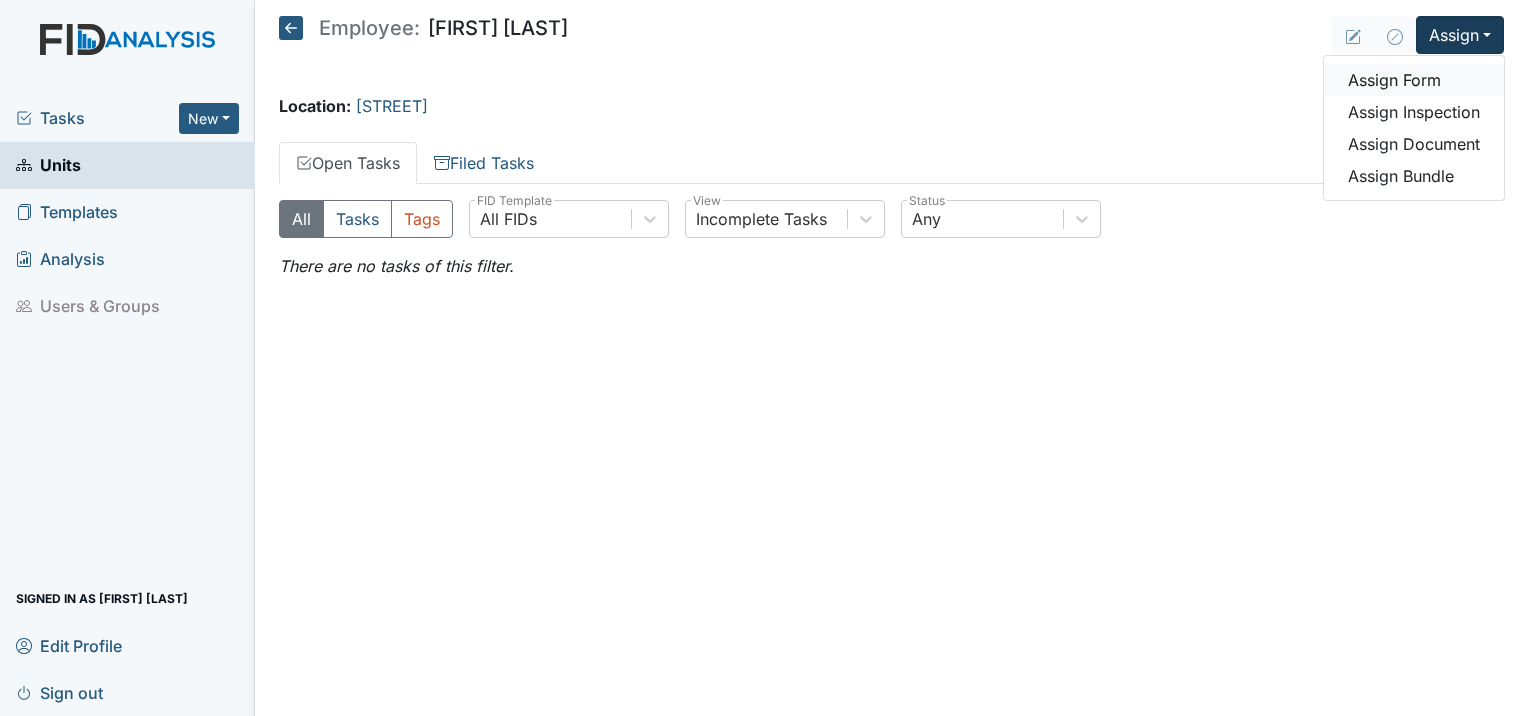 click on "Assign Form" at bounding box center (1414, 80) 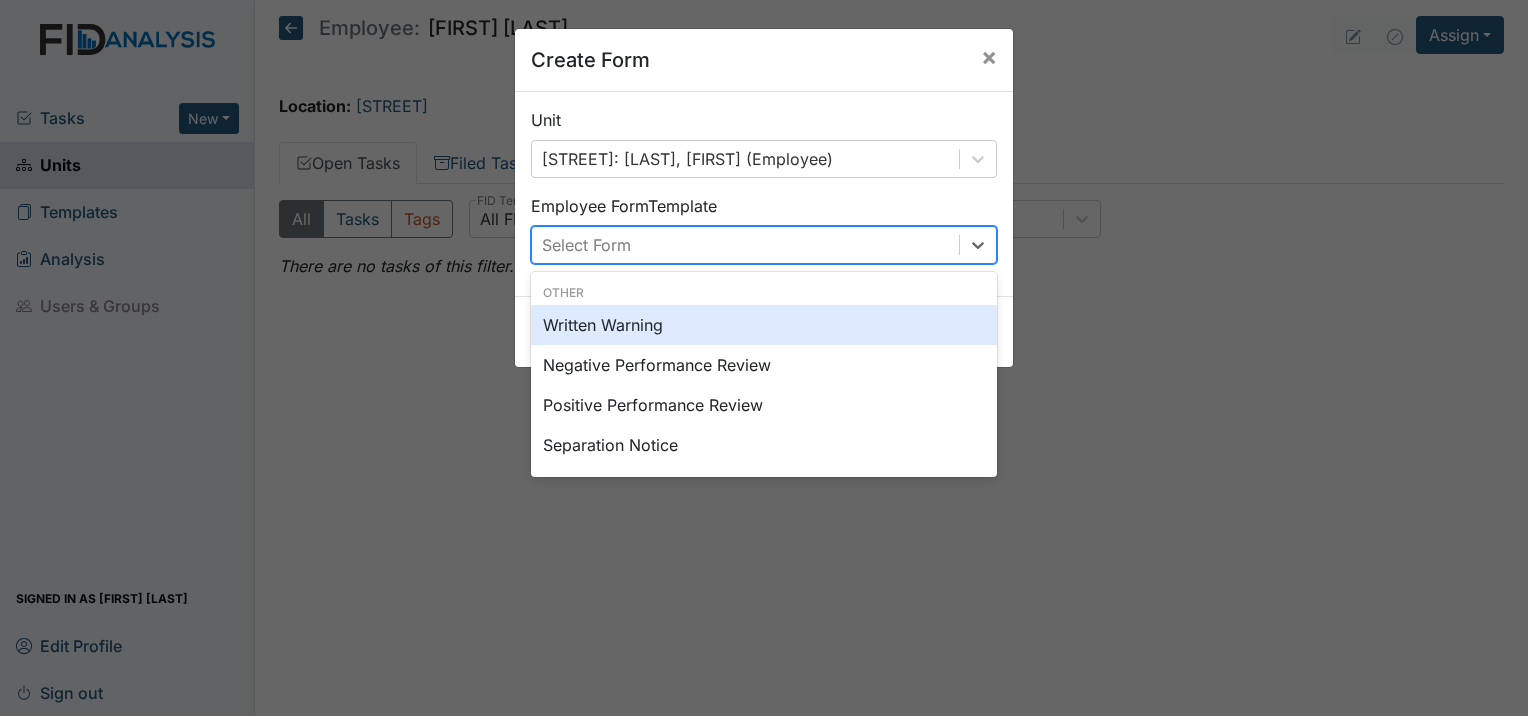 click on "Select Form" at bounding box center (586, 245) 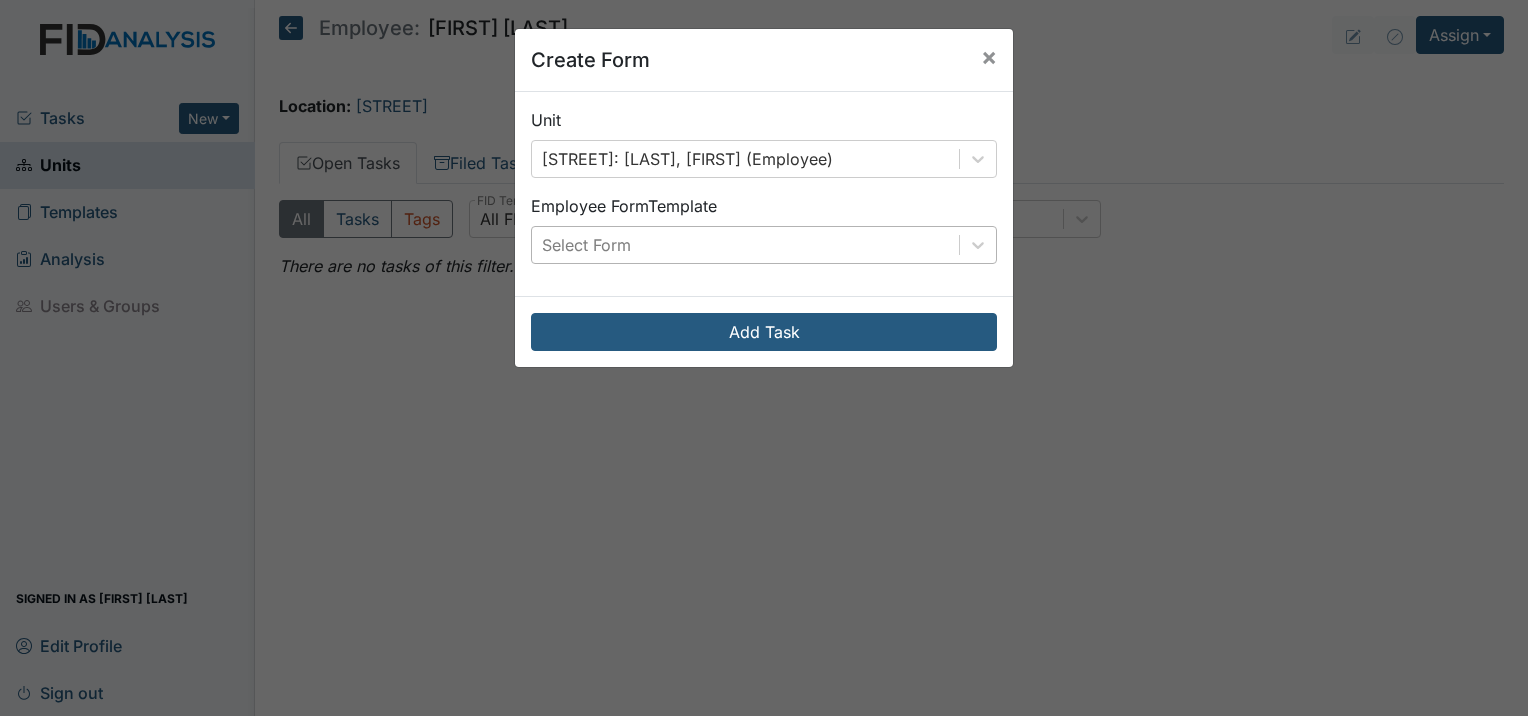 click on "Select Form" at bounding box center (745, 159) 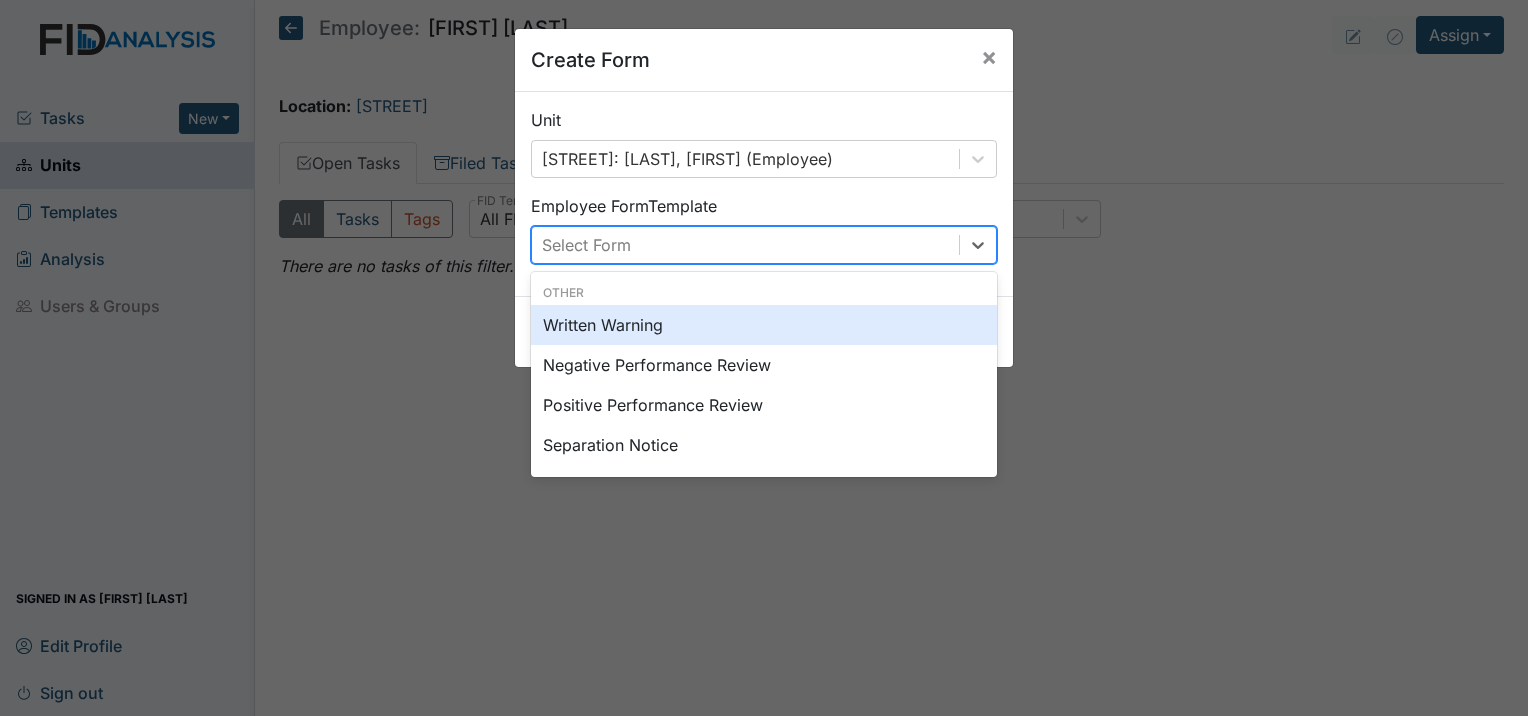 click on "Written Warning" at bounding box center [764, 325] 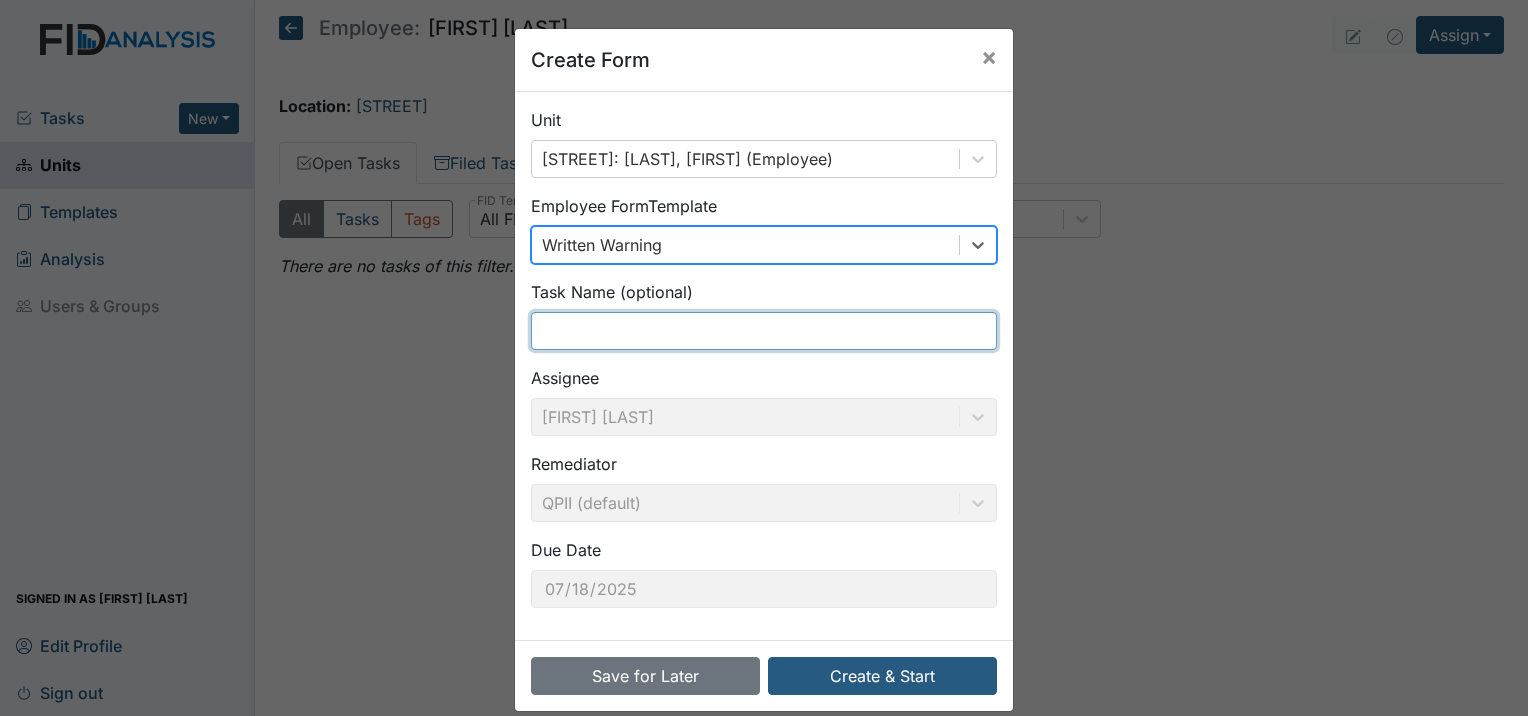 click at bounding box center [764, 331] 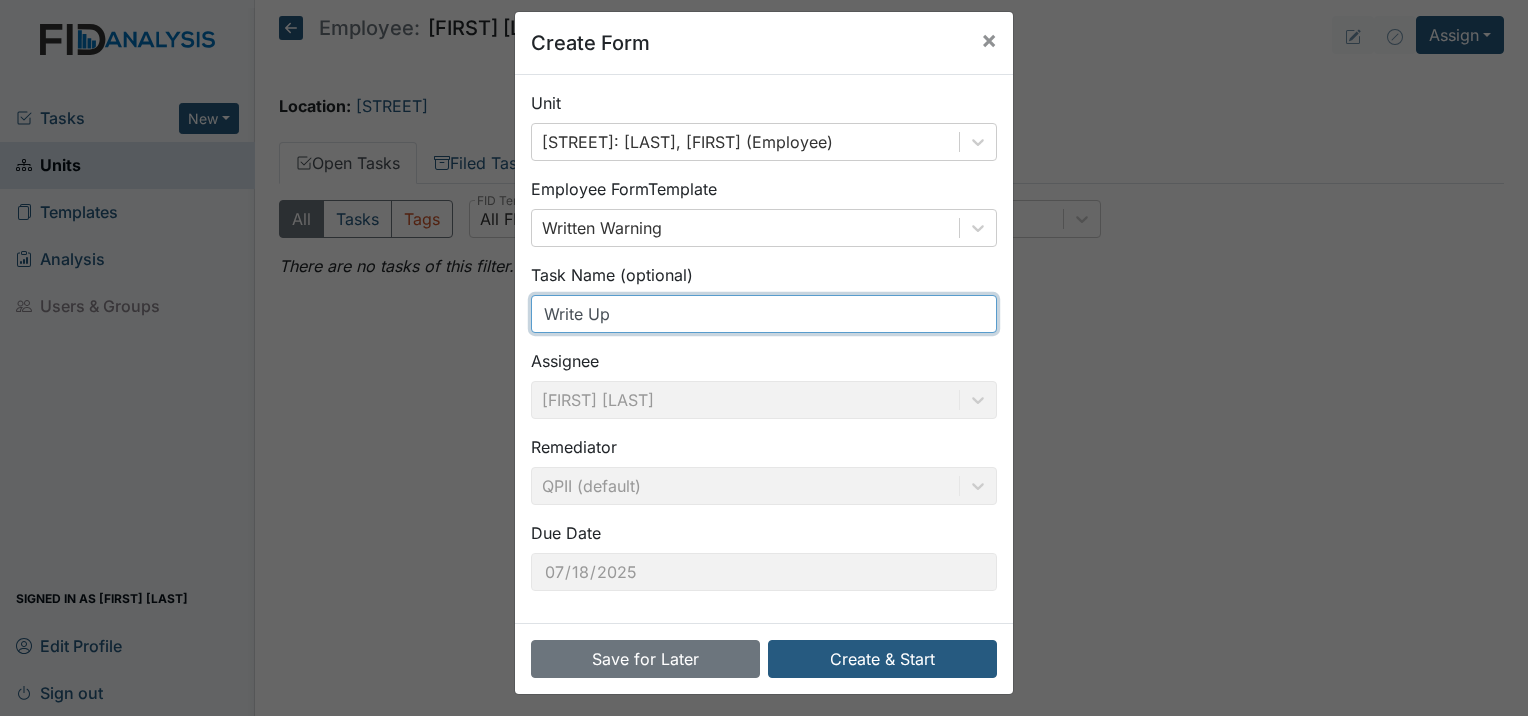 scroll, scrollTop: 23, scrollLeft: 0, axis: vertical 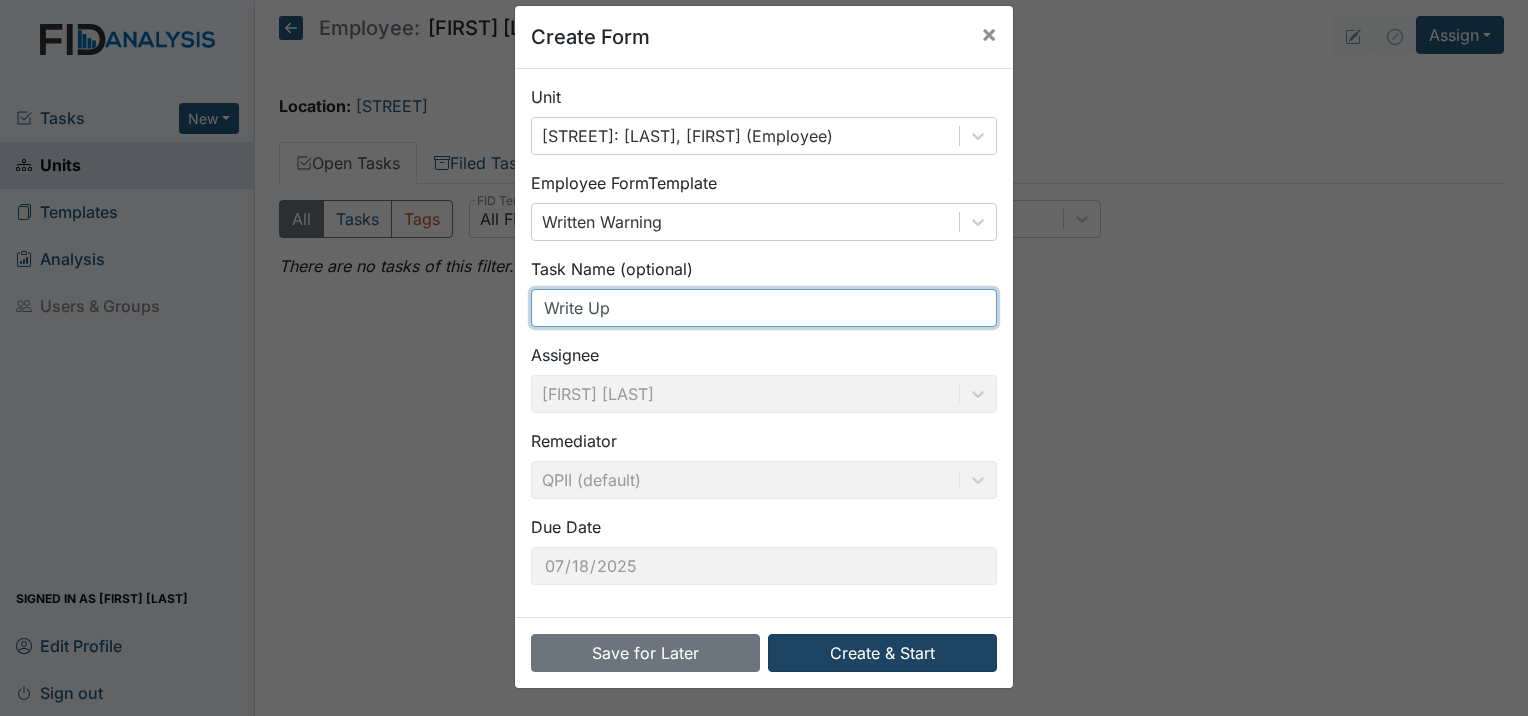 type on "Write Up" 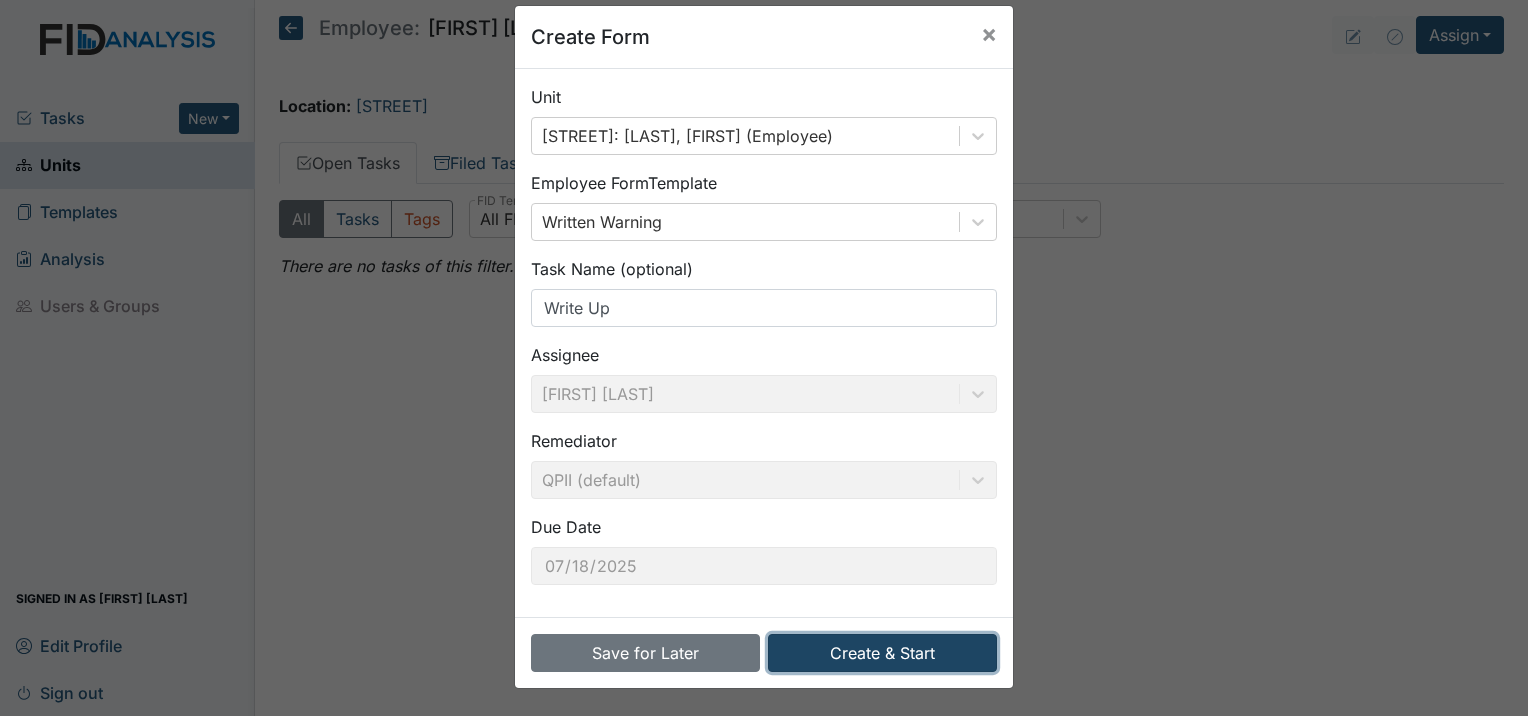 click on "Create & Start" at bounding box center [882, 653] 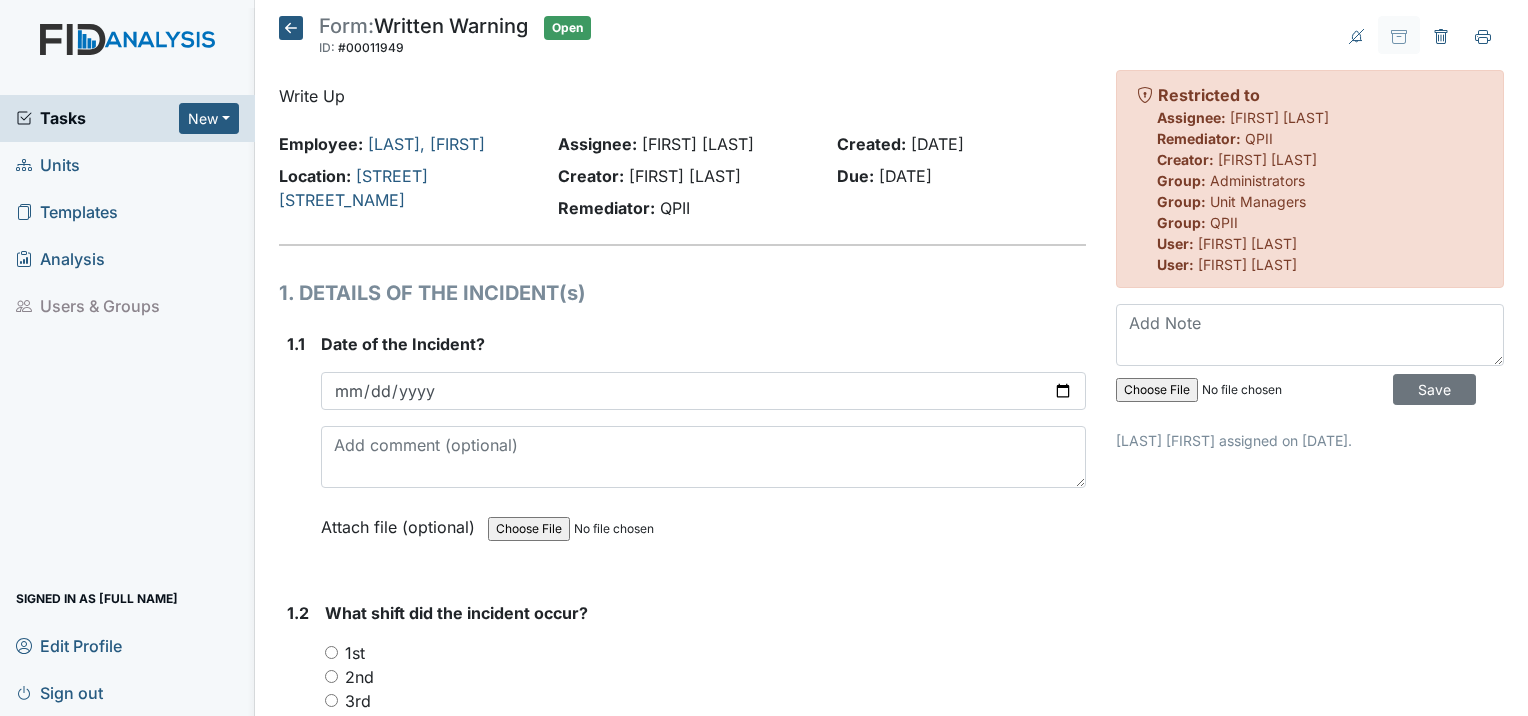 scroll, scrollTop: 0, scrollLeft: 0, axis: both 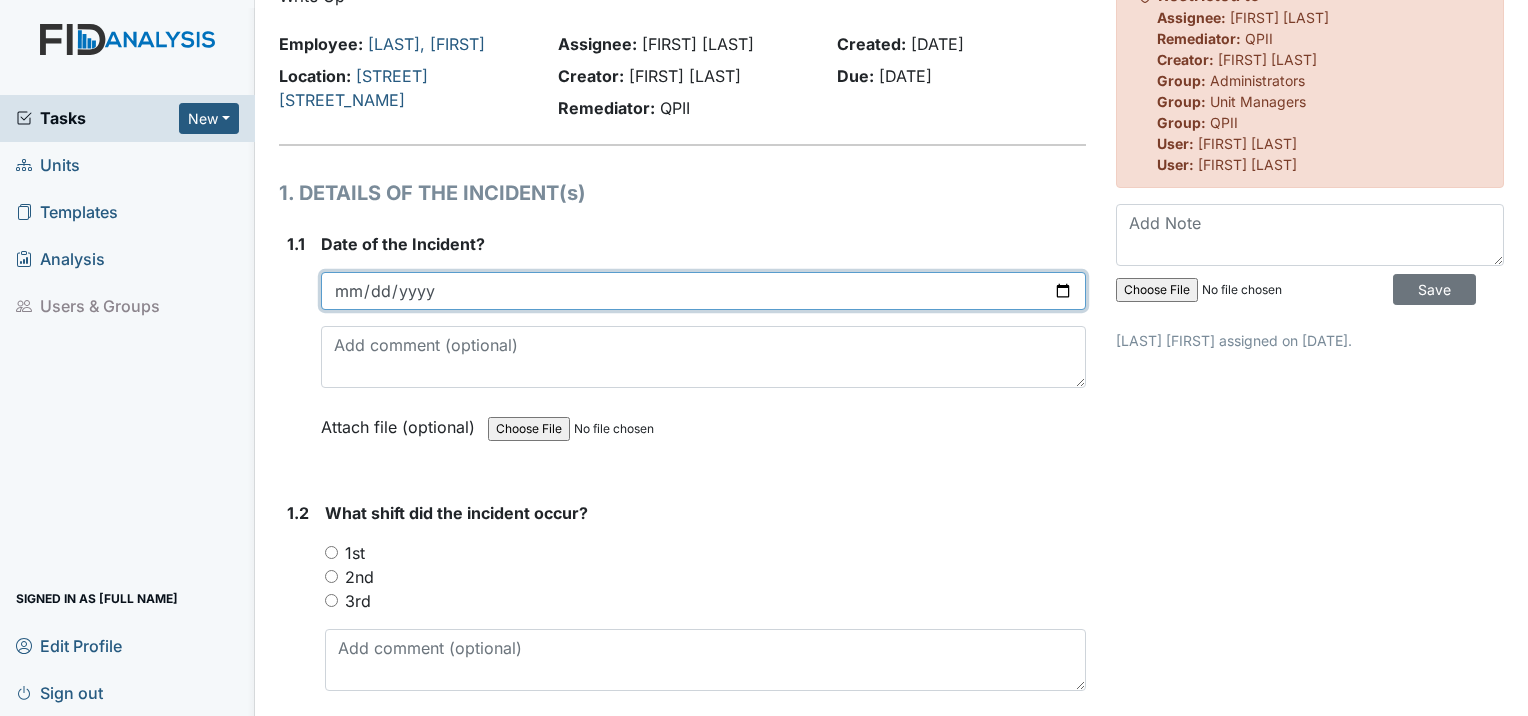 click at bounding box center (703, 291) 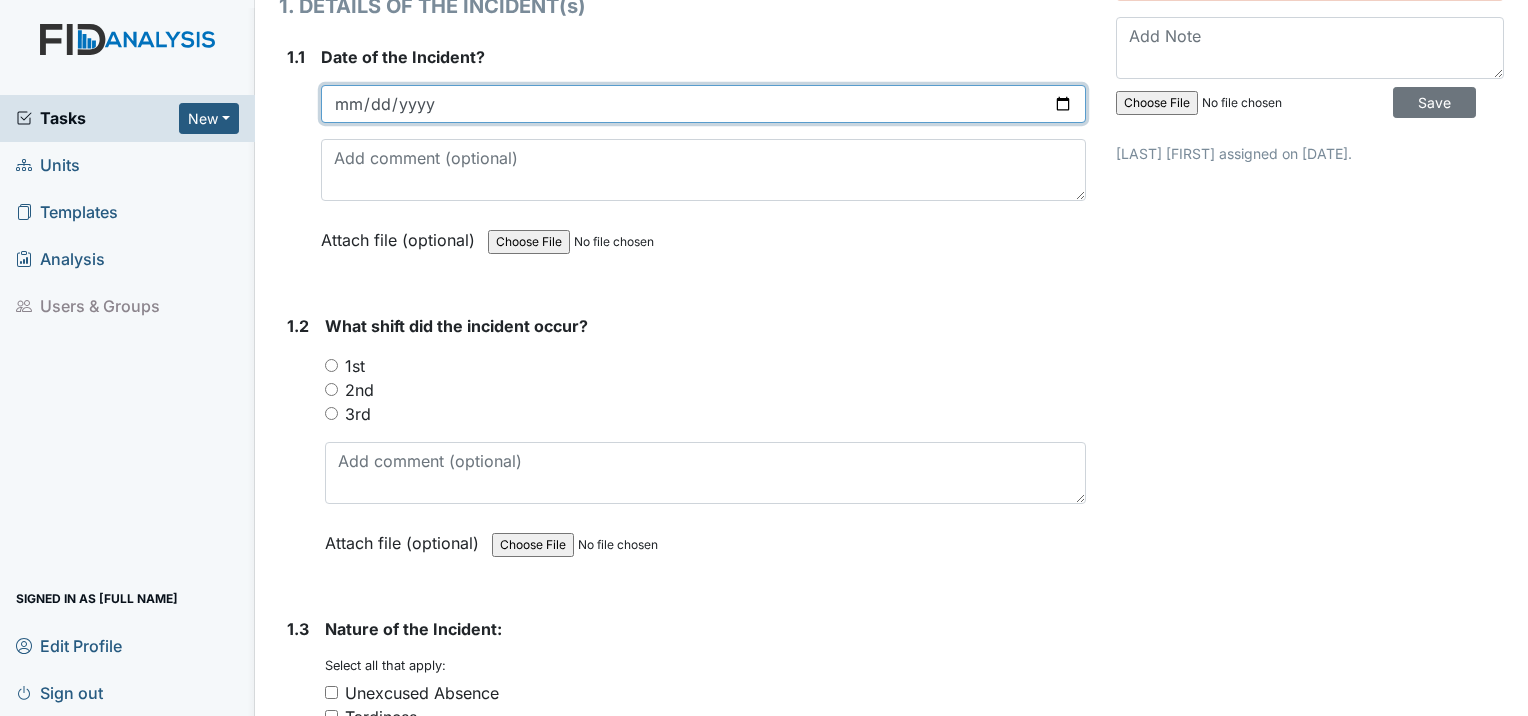 scroll, scrollTop: 300, scrollLeft: 0, axis: vertical 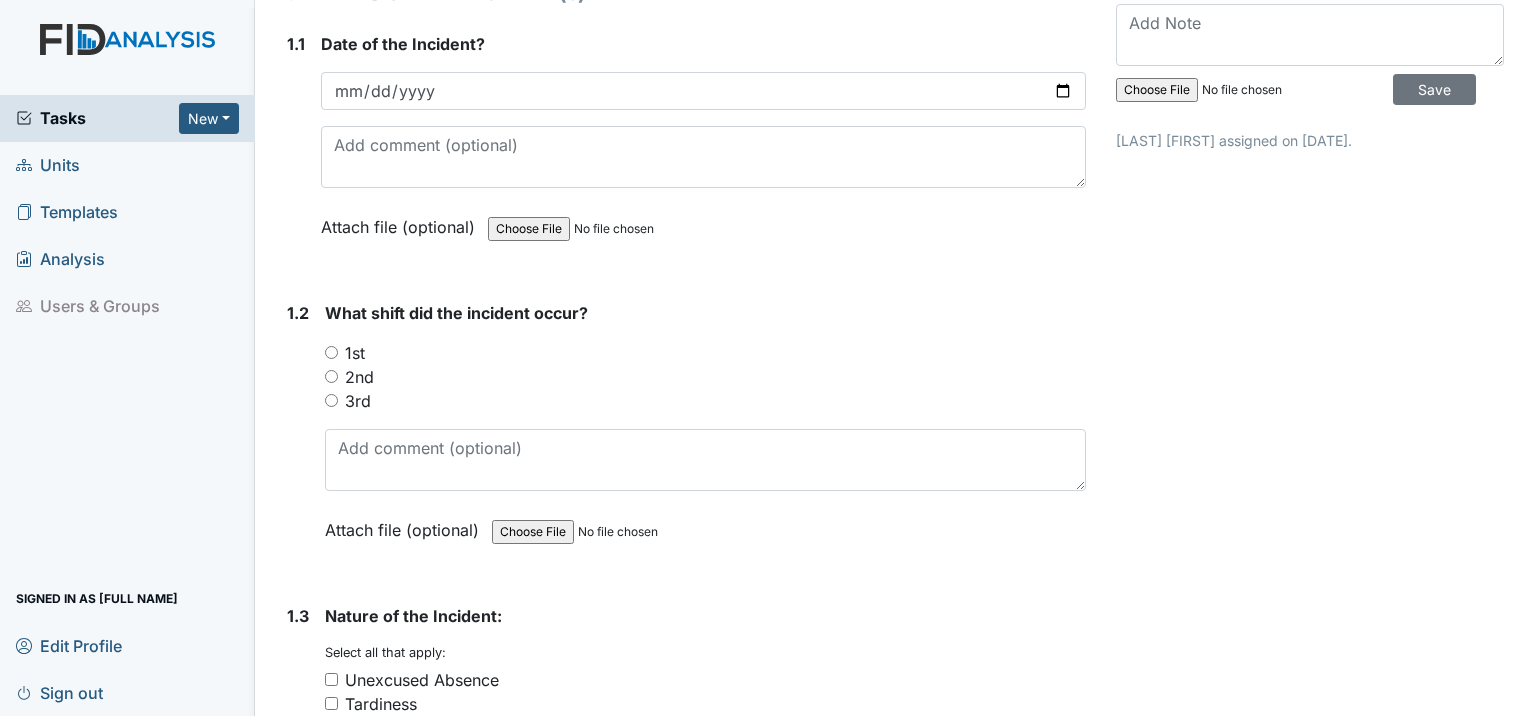 click on "2nd" at bounding box center [331, 376] 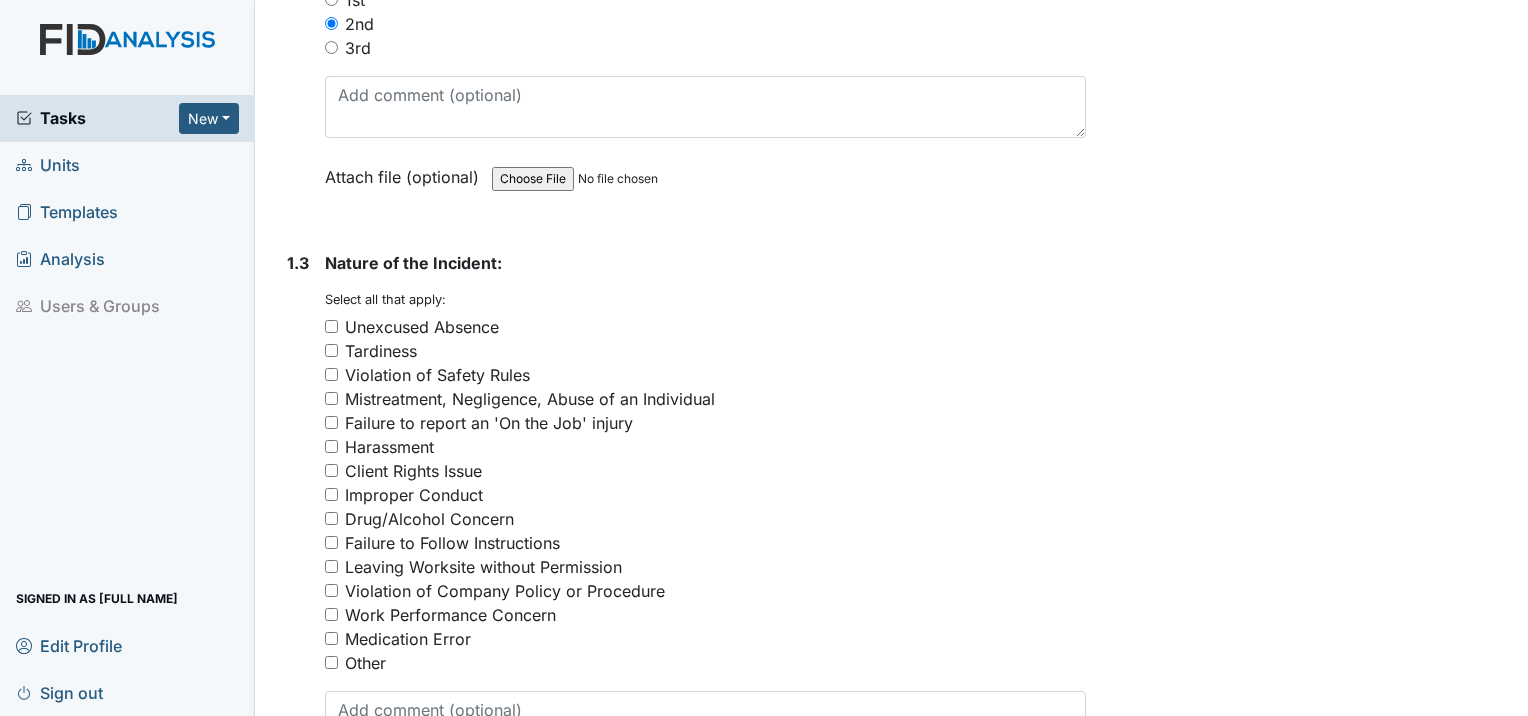 scroll, scrollTop: 700, scrollLeft: 0, axis: vertical 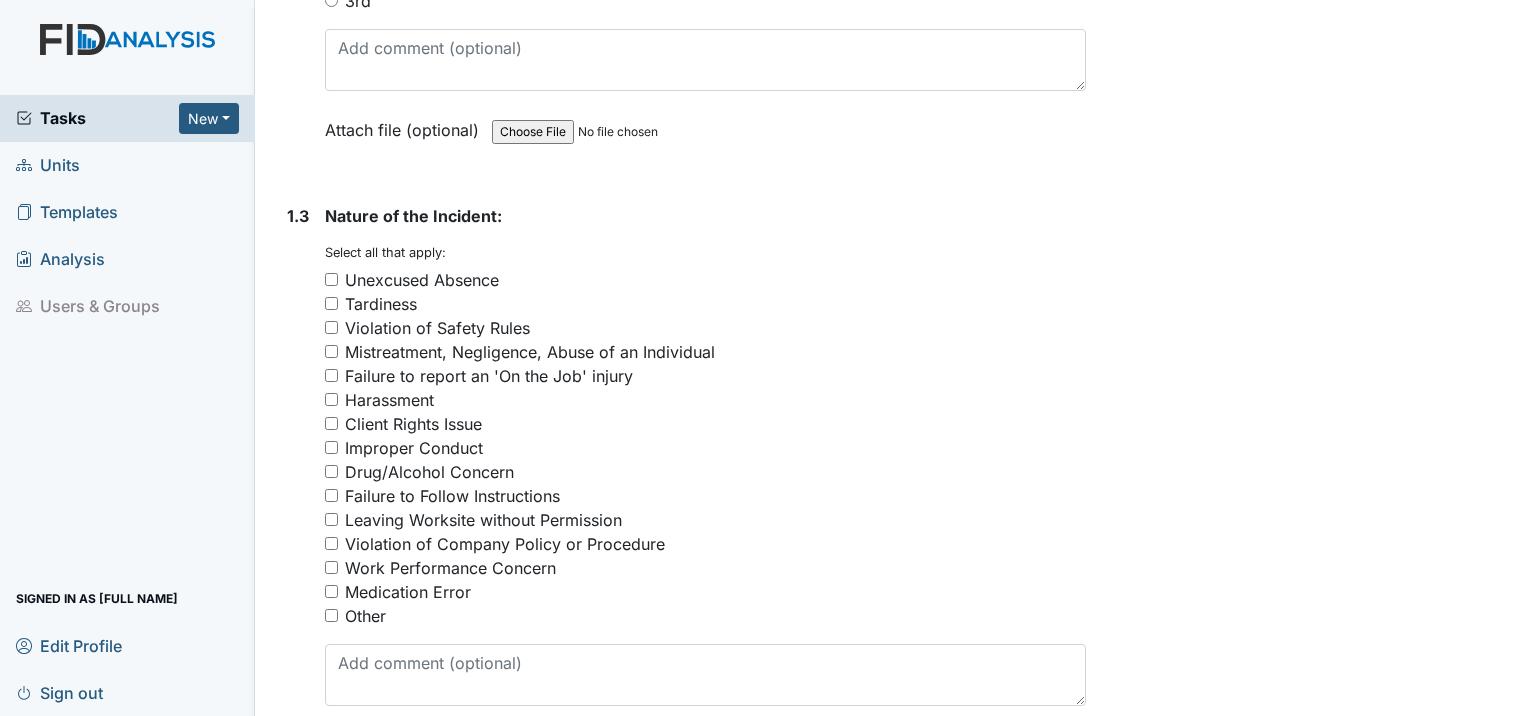 click on "Unexcused Absence" at bounding box center (331, 279) 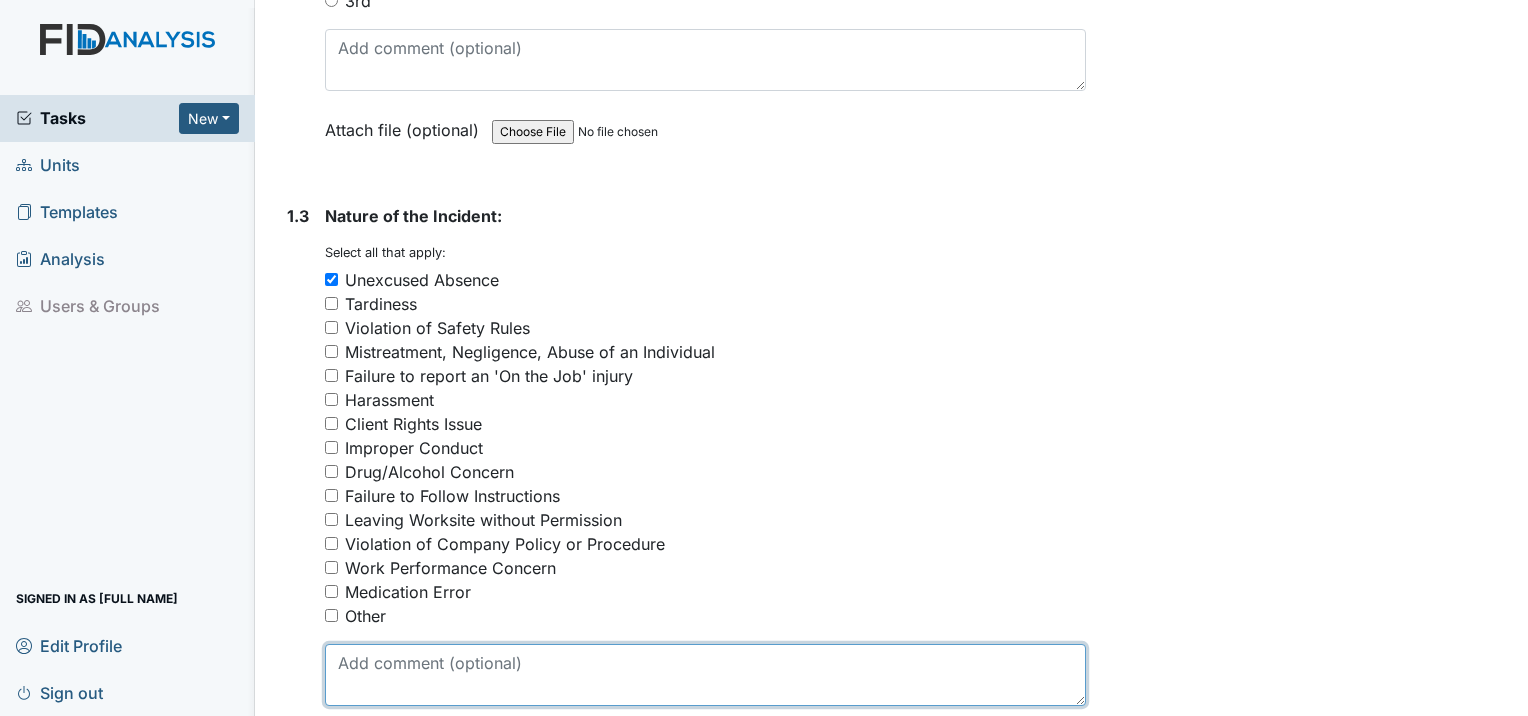 click at bounding box center [705, 675] 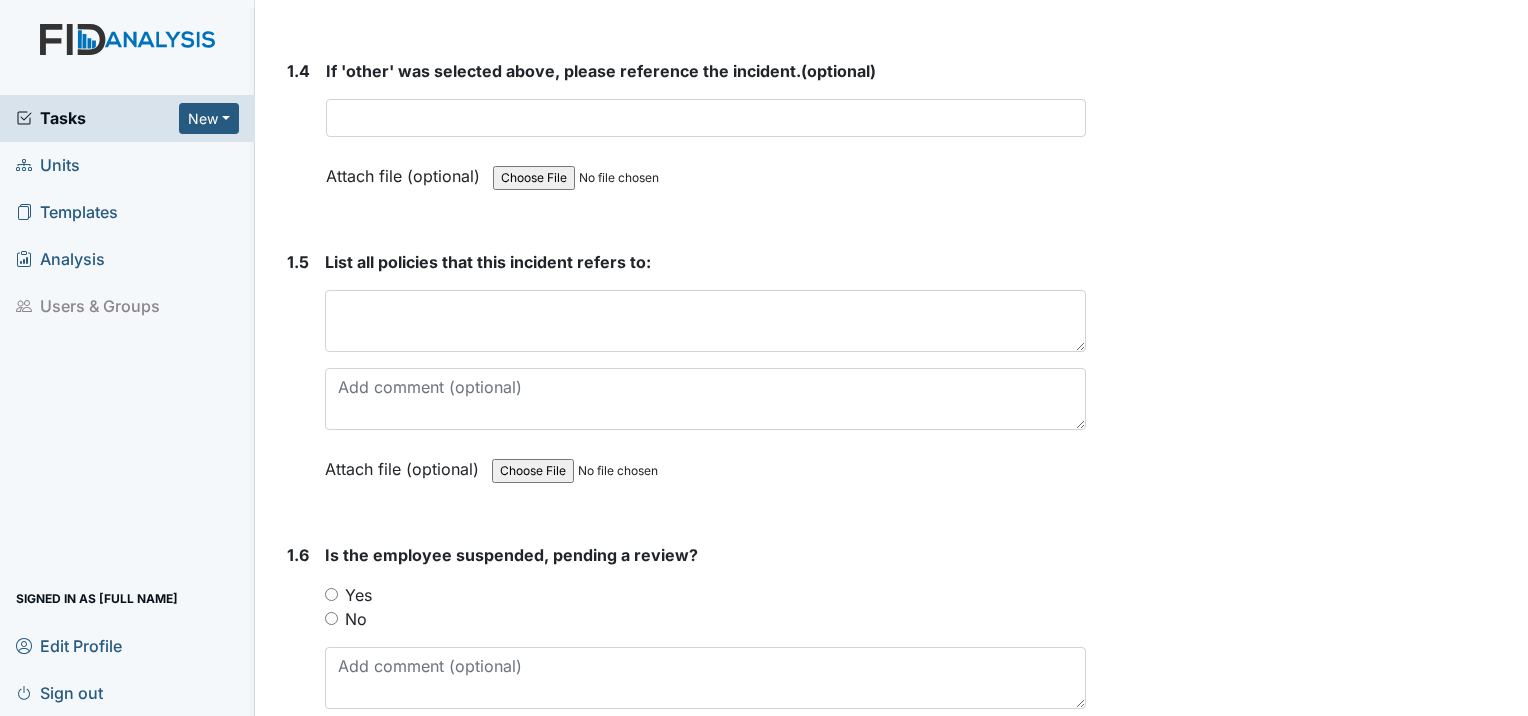 scroll, scrollTop: 1500, scrollLeft: 0, axis: vertical 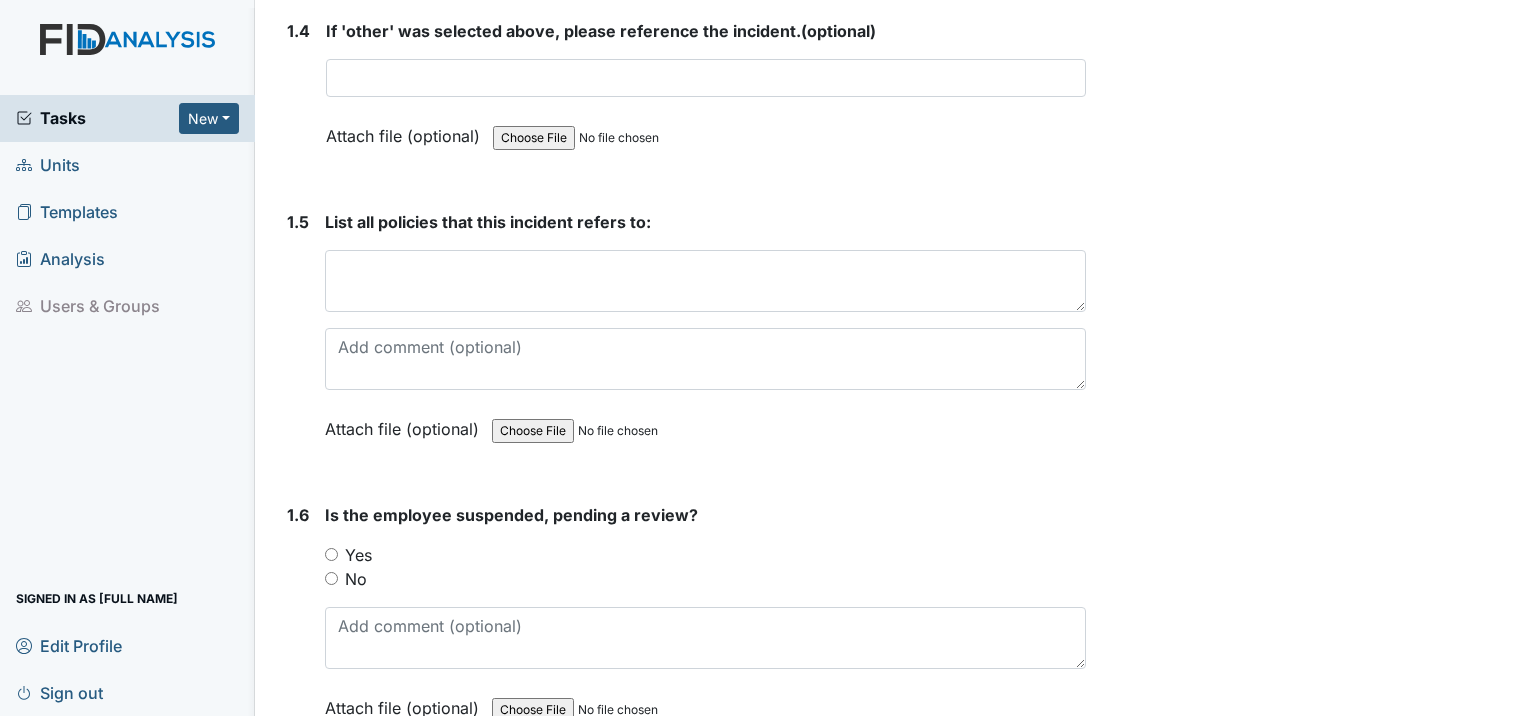 type on "Not reporting to work as schedule." 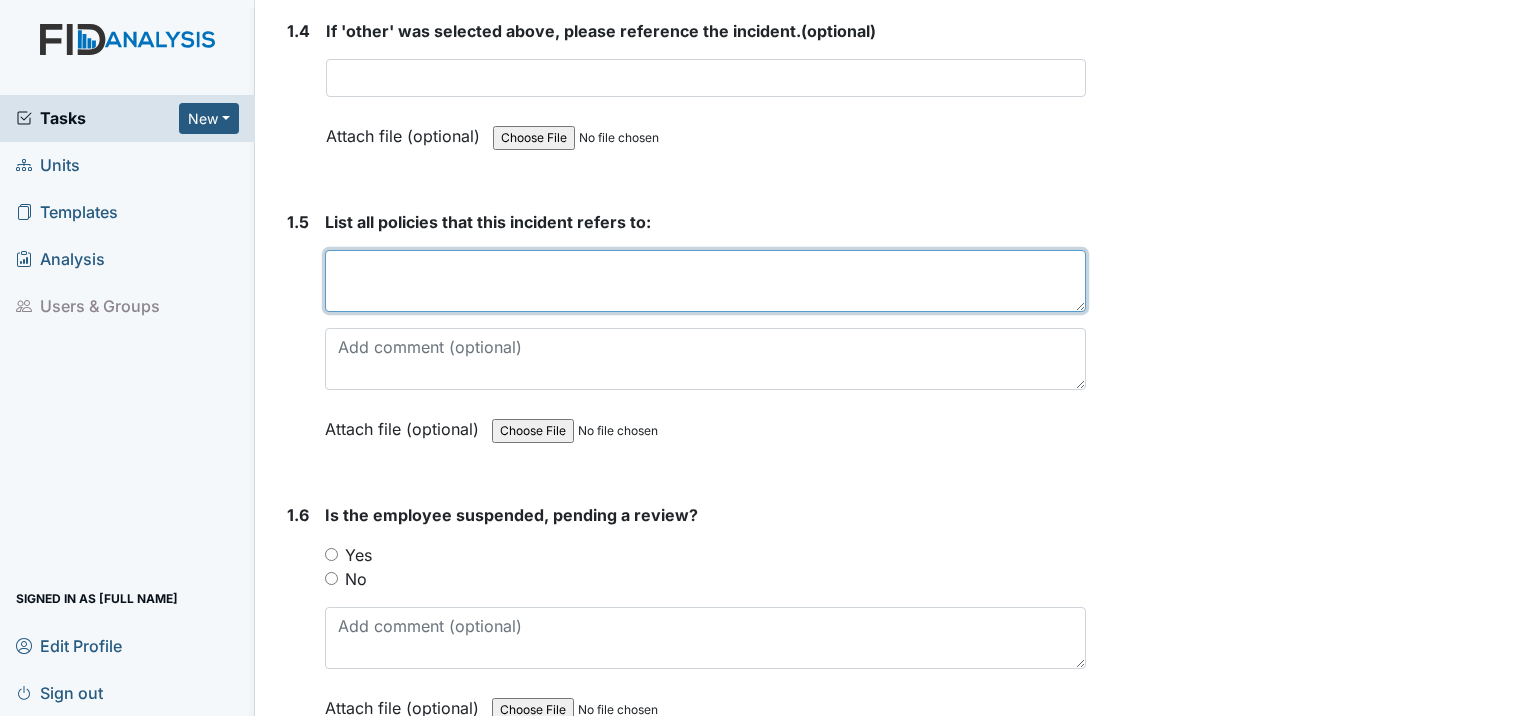 click at bounding box center [705, 281] 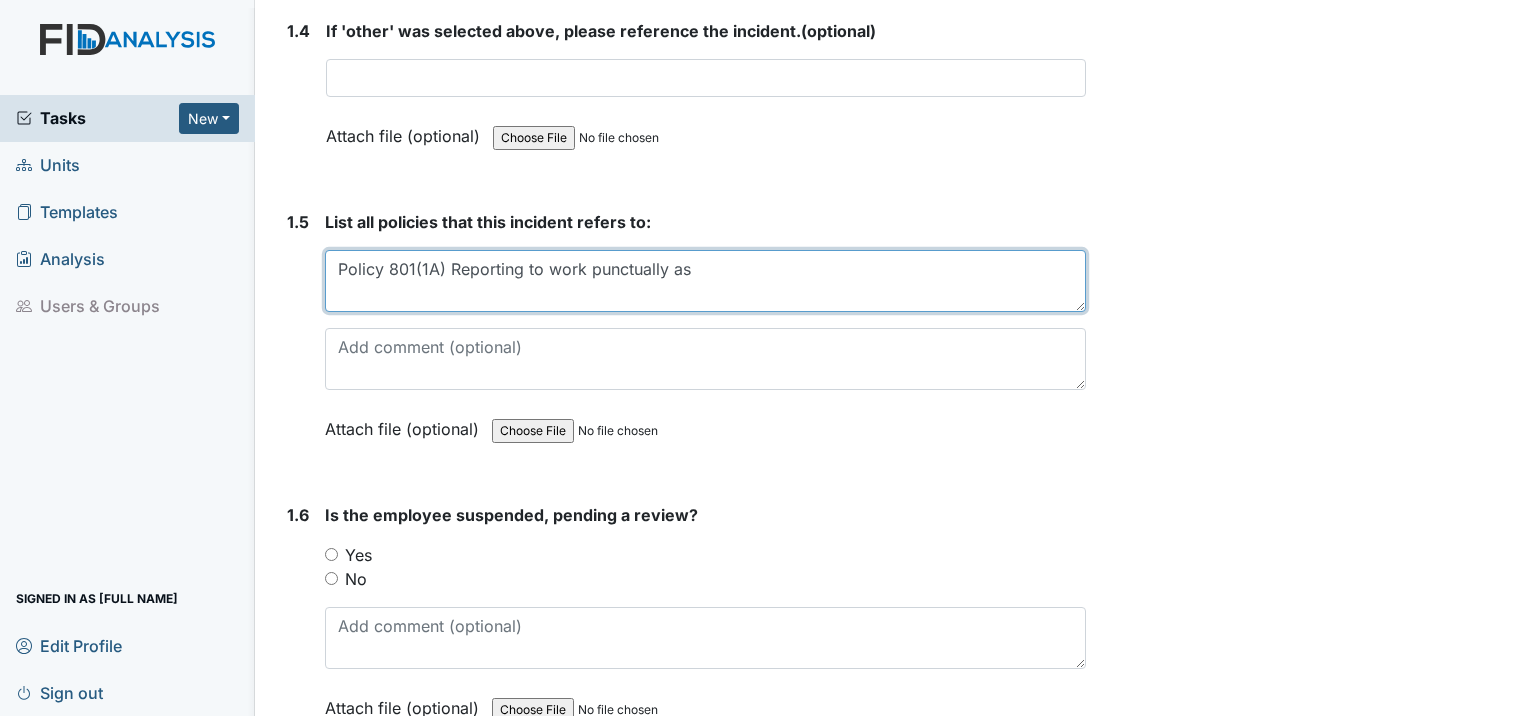 click on "Policy 801(1A) Reporting to work punctually as" at bounding box center [705, 281] 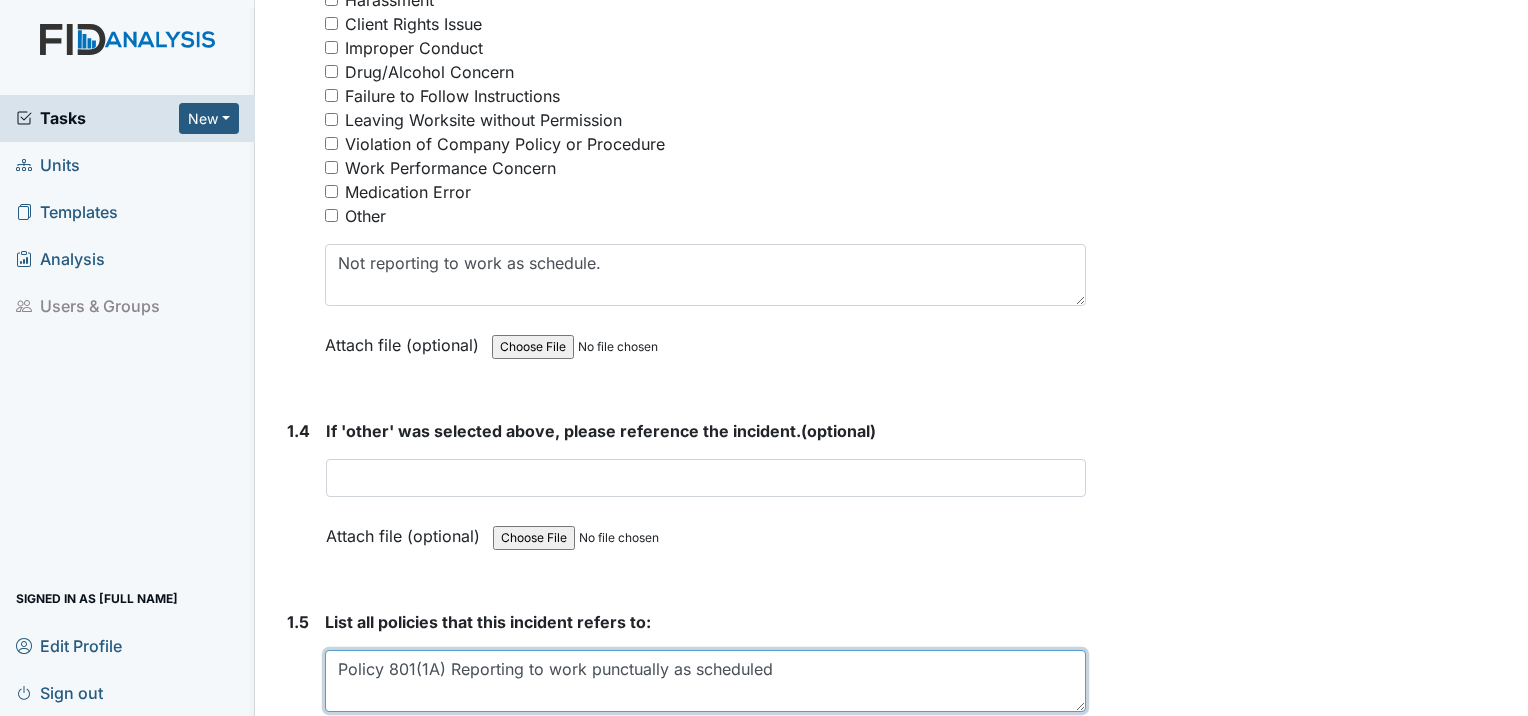 scroll, scrollTop: 1100, scrollLeft: 0, axis: vertical 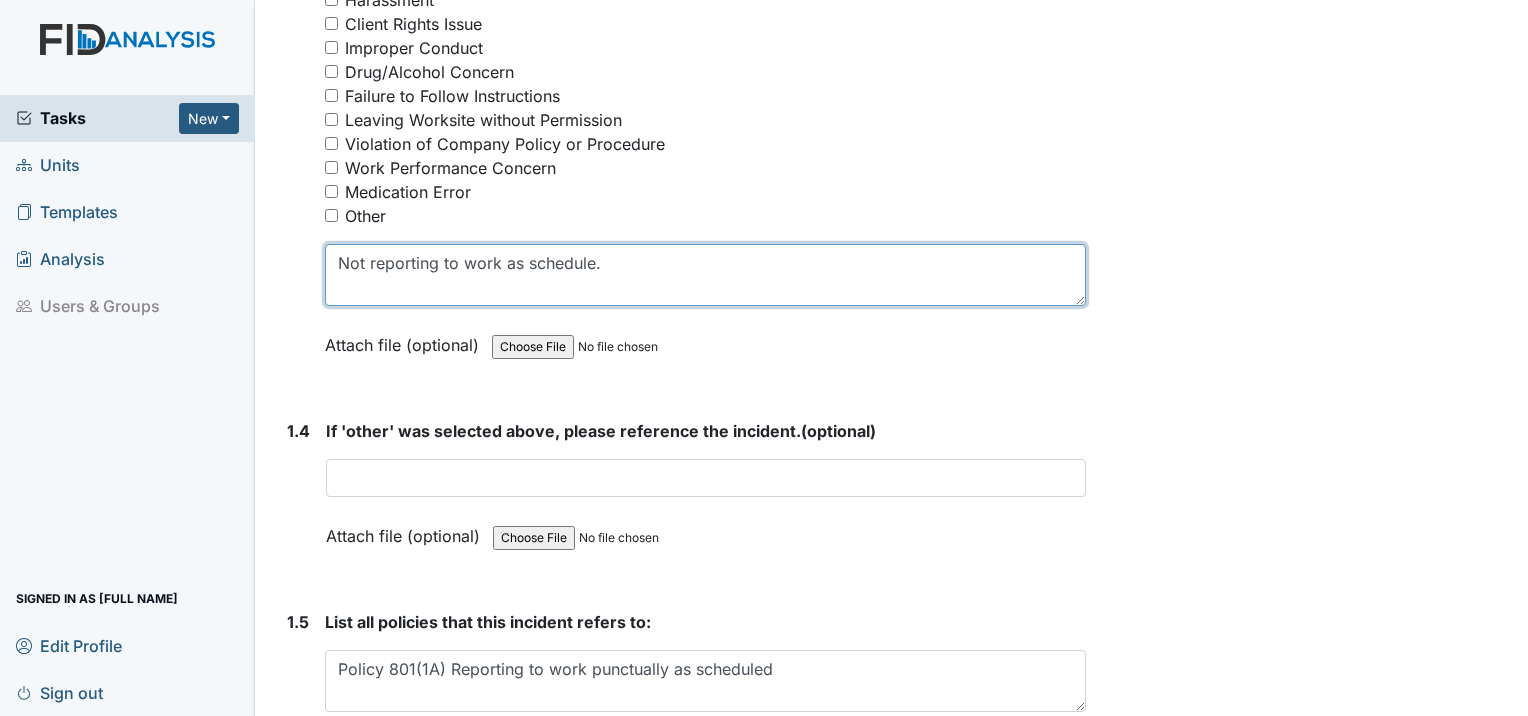 click on "Not reporting to work as schedule." at bounding box center [705, 275] 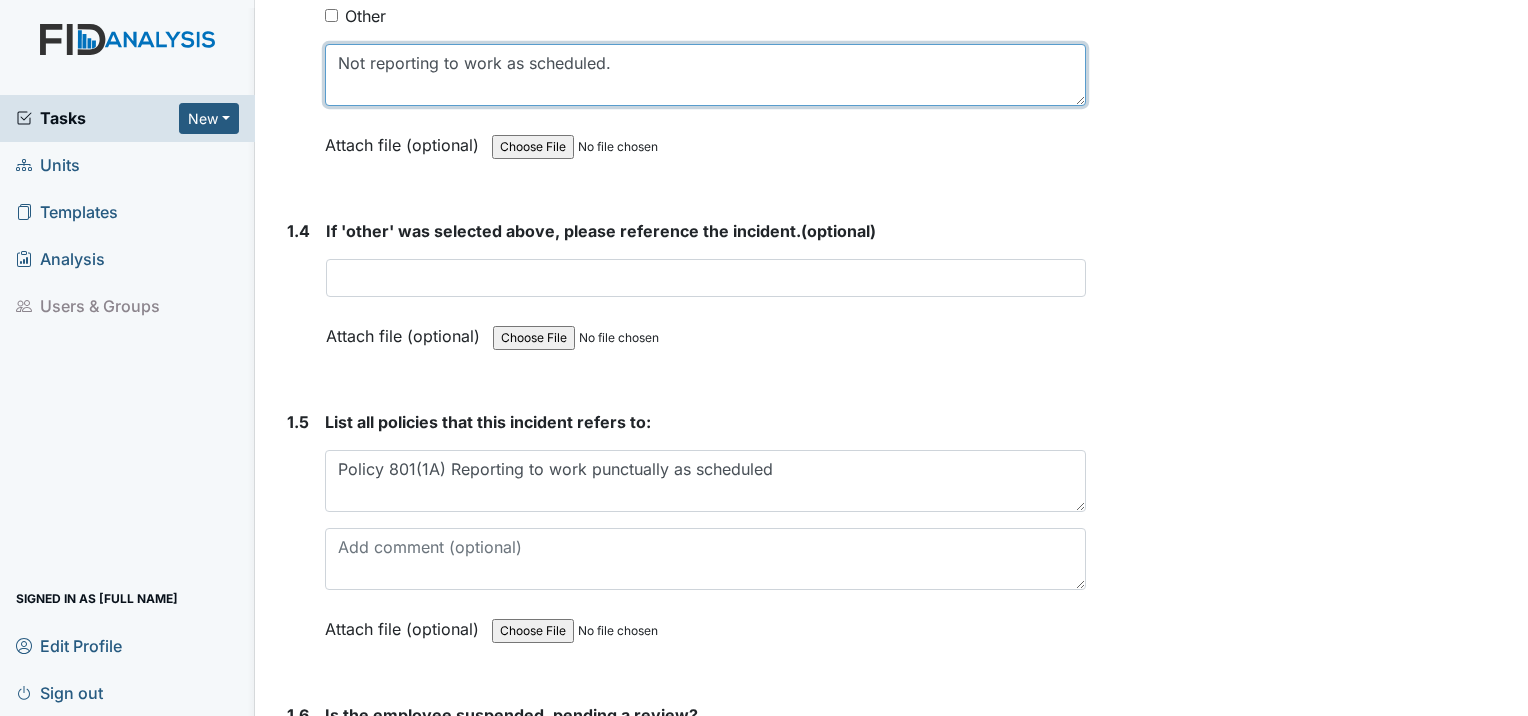 scroll, scrollTop: 1400, scrollLeft: 0, axis: vertical 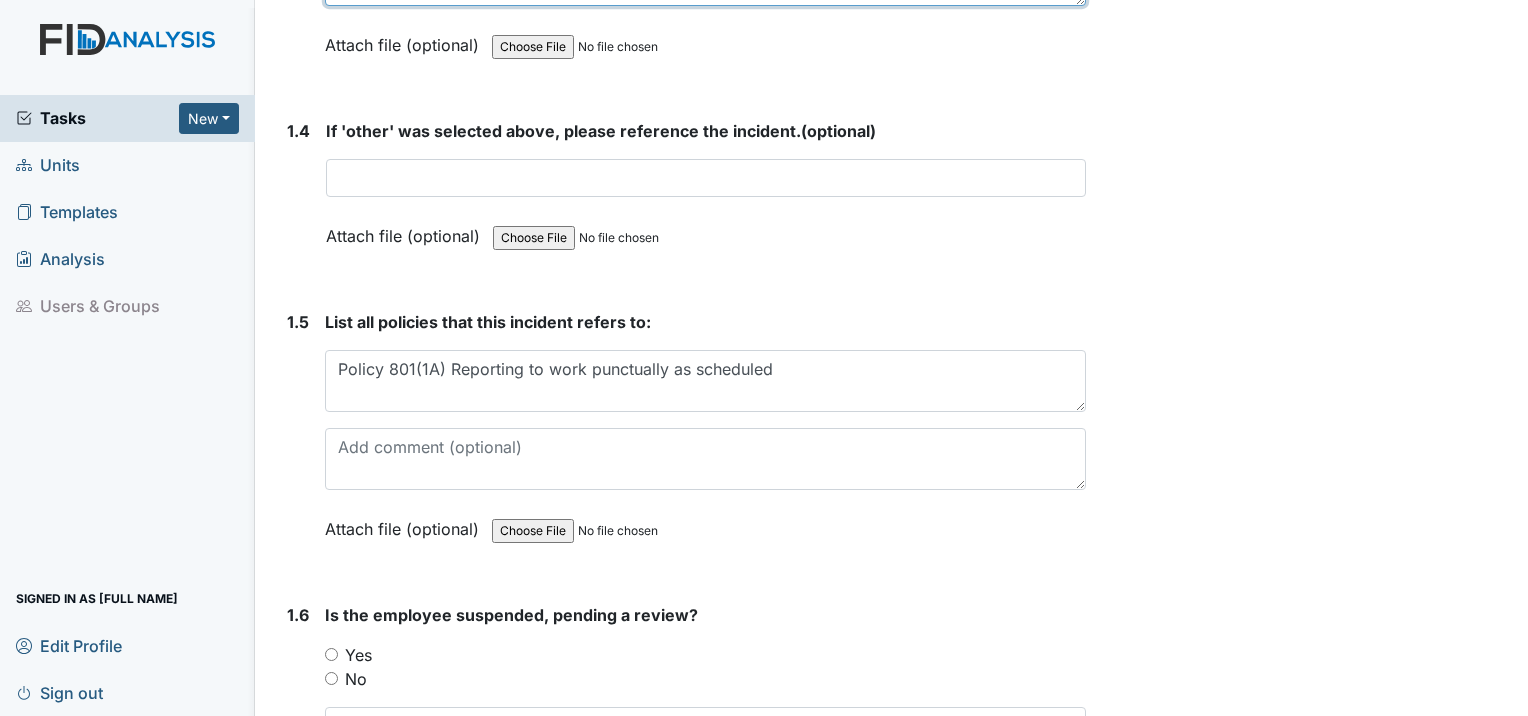 type on "Not reporting to work as scheduled." 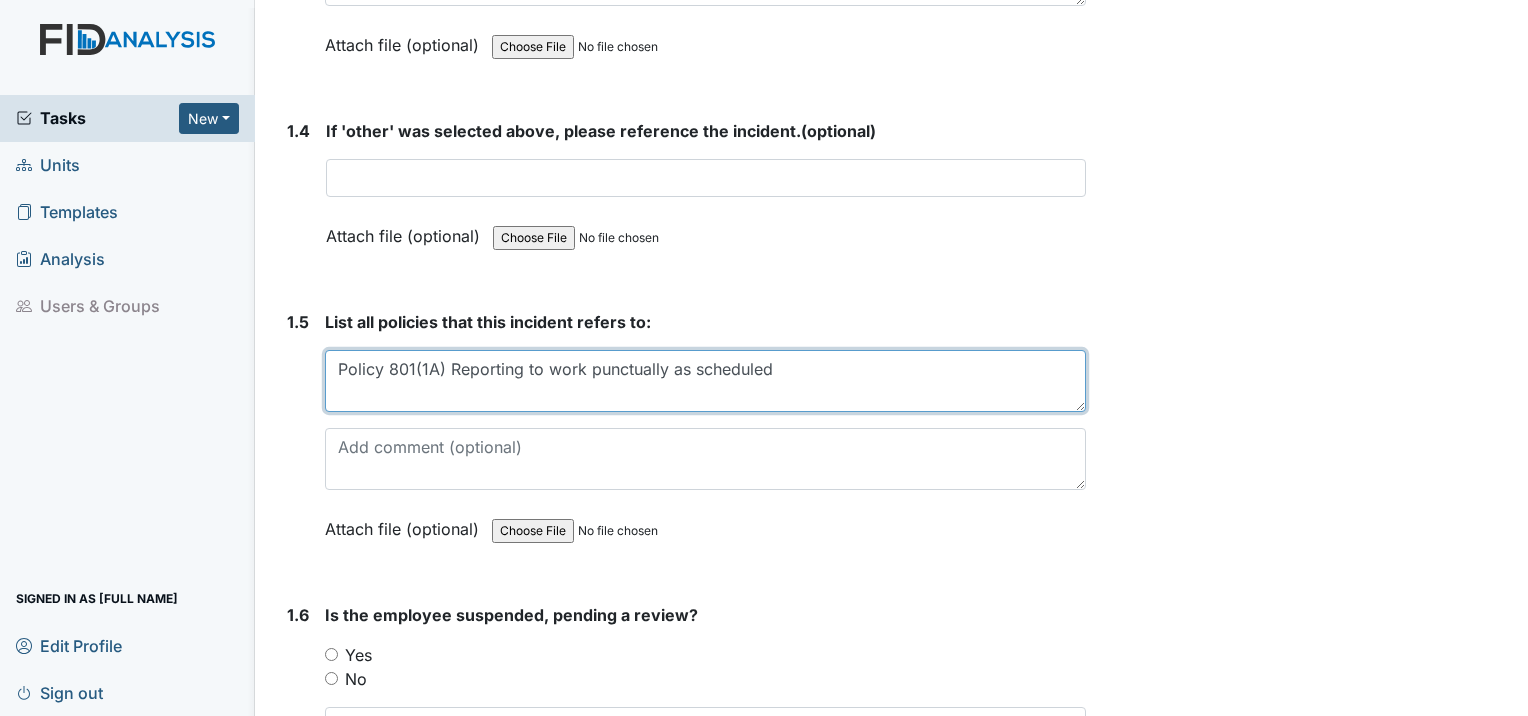 click on "Policy 801(1A) Reporting to work punctually as scheduled" at bounding box center [705, 381] 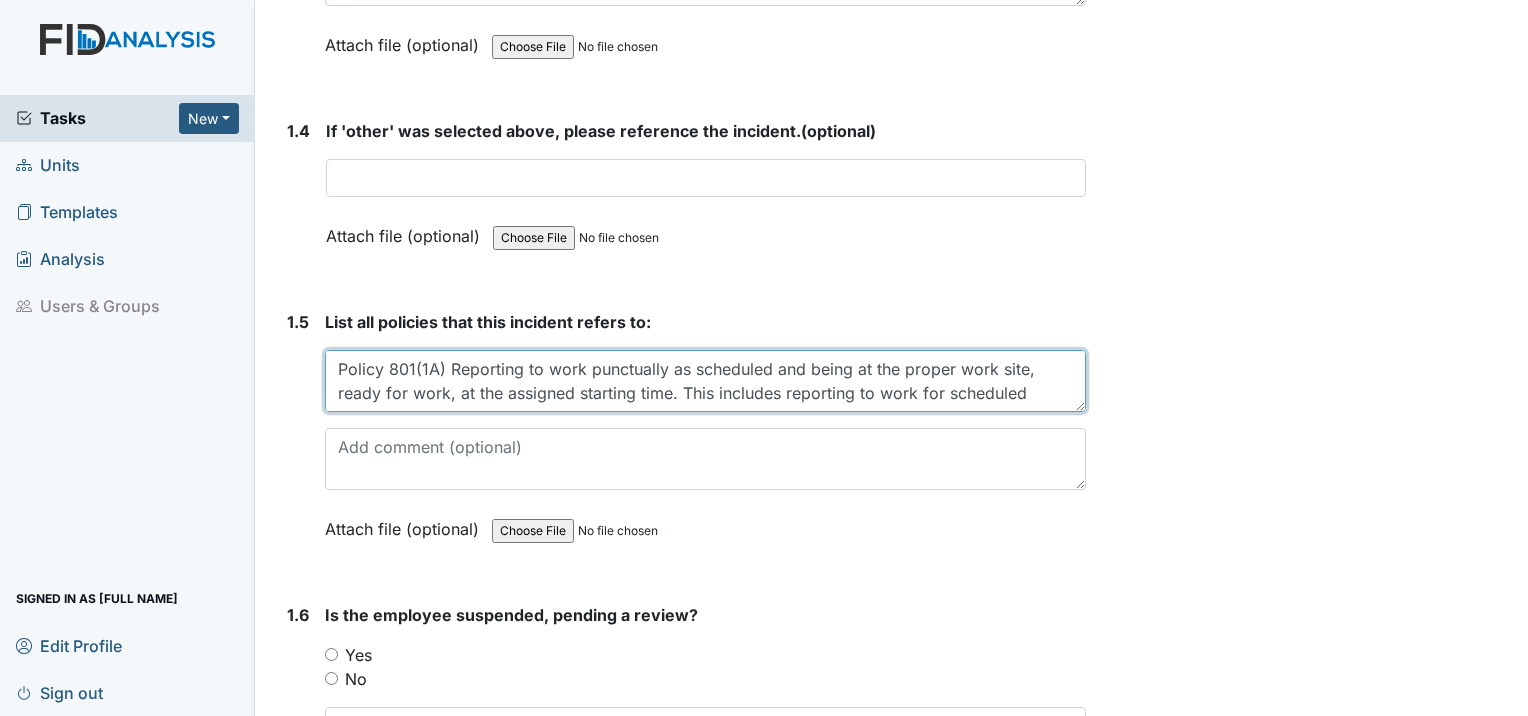 scroll, scrollTop: 16, scrollLeft: 0, axis: vertical 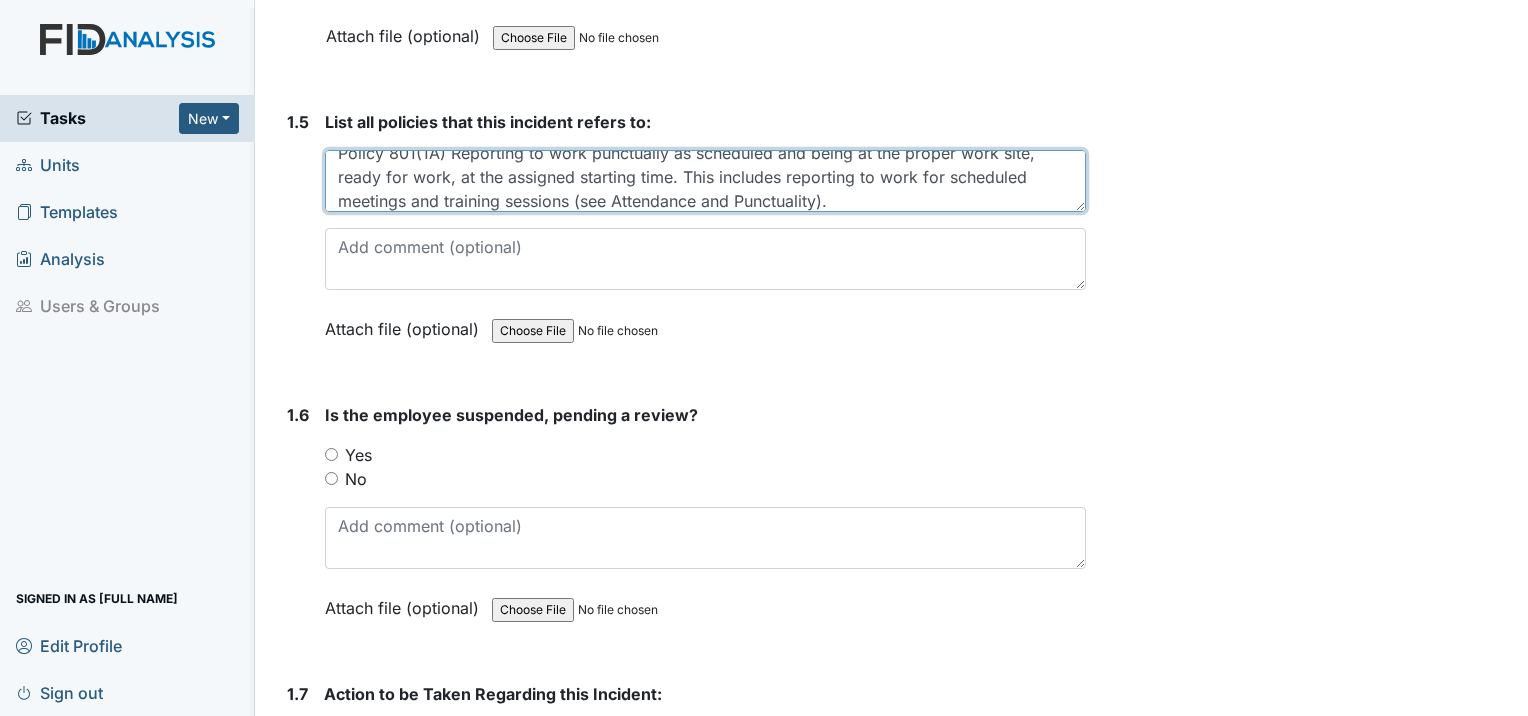 click on "Policy 801(1A) Reporting to work punctually as scheduled and being at the proper work site, ready for work, at the assigned starting time. This includes reporting to work for scheduled meetings and training sessions (see Attendance and Punctuality)." at bounding box center (705, 181) 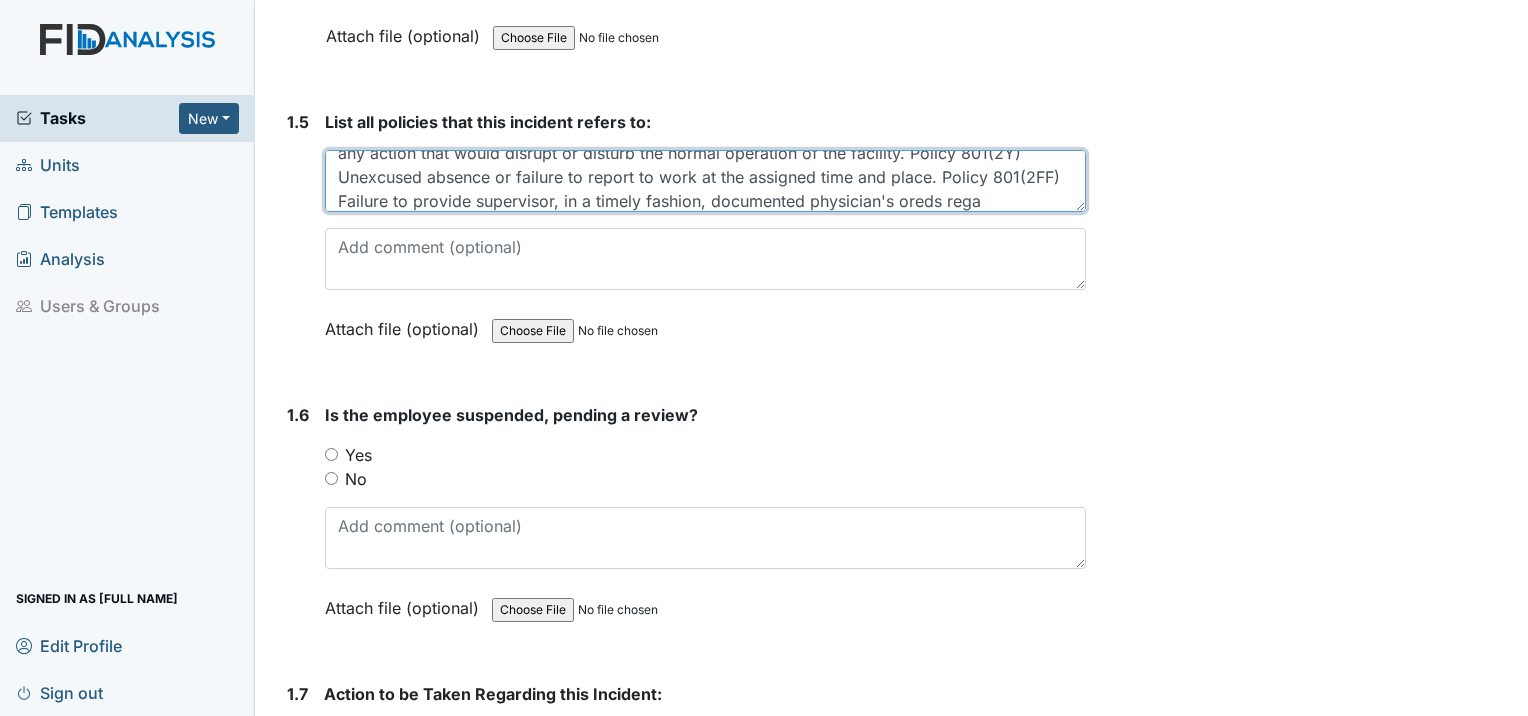 scroll, scrollTop: 112, scrollLeft: 0, axis: vertical 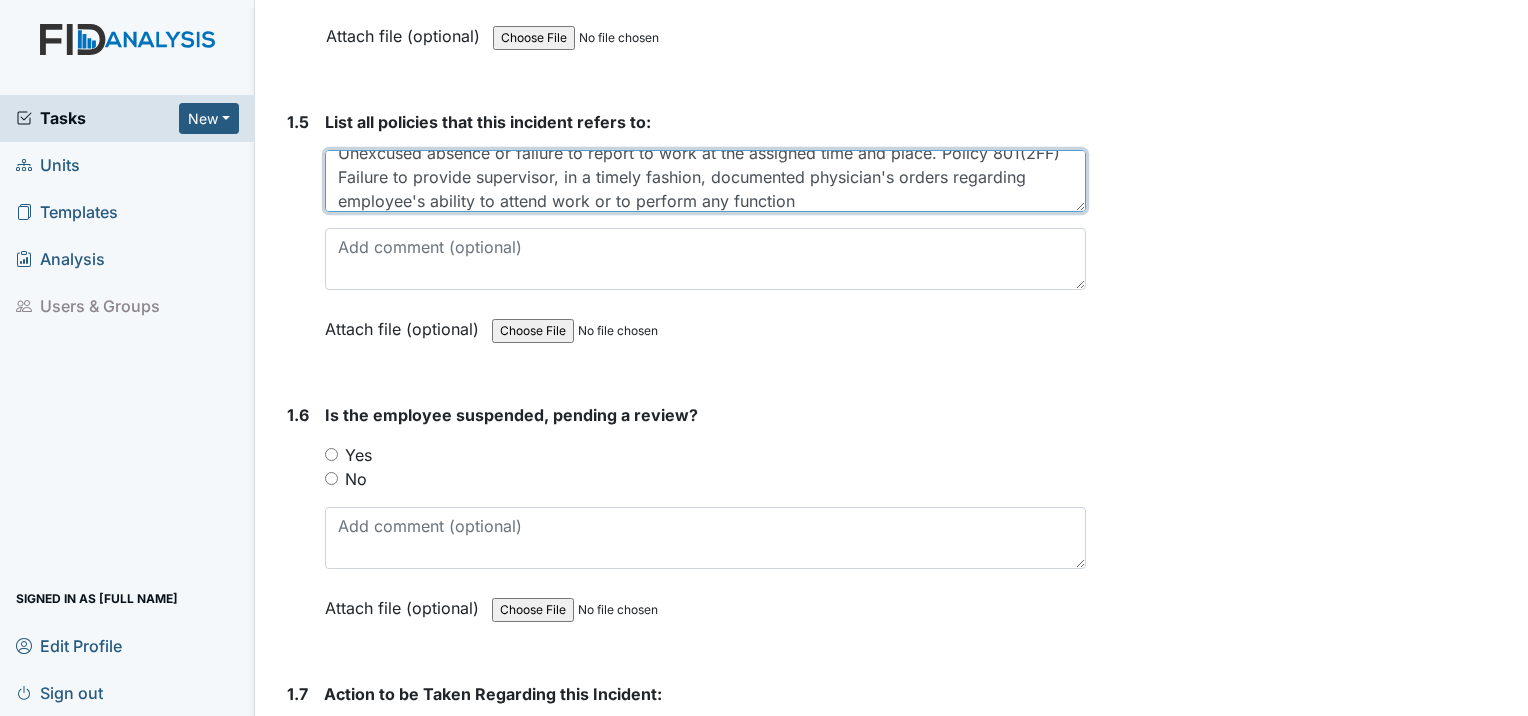 click on "Policy 801(1A) Reporting to work punctually as scheduled and being at the proper work site, ready for work, at the assigned starting time. This includes reporting to work for scheduled meetings and training sessions (see Attendance and Punctuality). Policy 801(2Q) Participation in any action that would disrupt or disturb the normal operation of the facility. Policy 801(2Y) Unexcused absence or failure to report to work at the assigned time and place. Policy 801(2FF) Failure to provide supervisor, in a timely fashion, documented physician's orders regarding employee's ability to attend work or to perform any function" at bounding box center (705, 181) 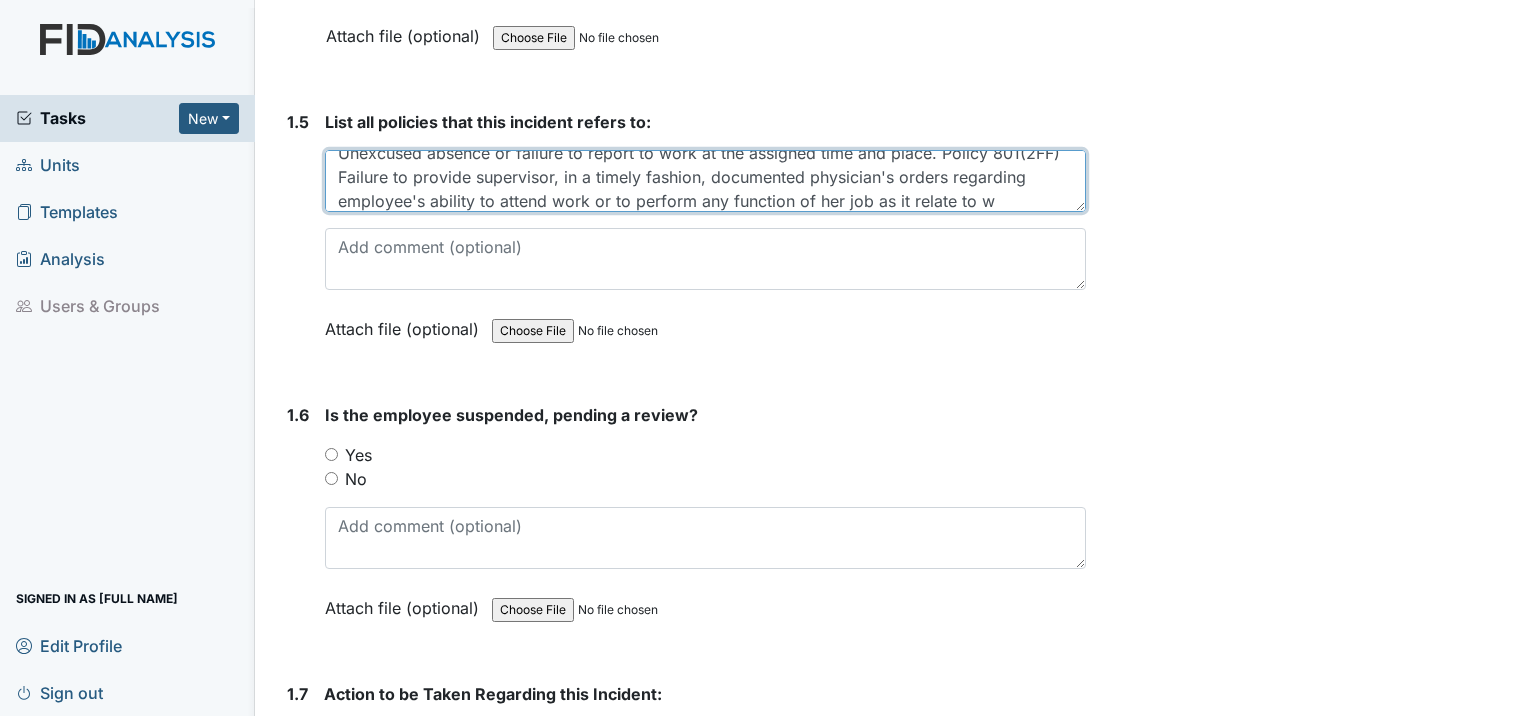 scroll, scrollTop: 136, scrollLeft: 0, axis: vertical 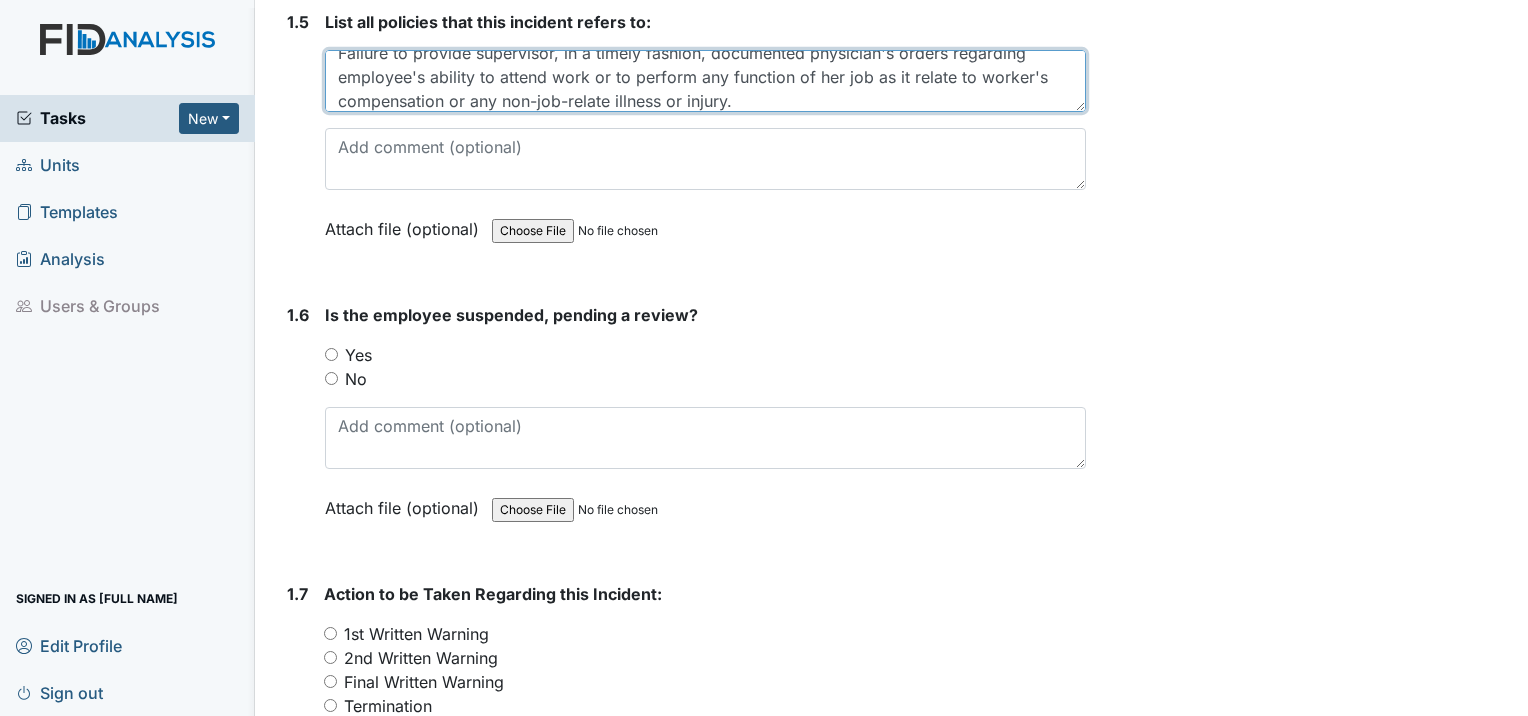type on "Policy 801(1A) Reporting to work punctually as scheduled and being at the proper work site, ready for work, at the assigned starting time. This includes reporting to work for scheduled meetings and training sessions (see Attendance and Punctuality). Policy 801(2Q) Participation in any action that would disrupt or disturb the normal operation of the facility. Policy 801(2Y) Unexcused absence or failure to report to work at the assigned time and place. Policy 801(2FF) Failure to provide supervisor, in a timely fashion, documented physician's orders regarding employee's ability to attend work or to perform any function of her job as it relate to worker's compensation or any non-job-relate illness or injury." 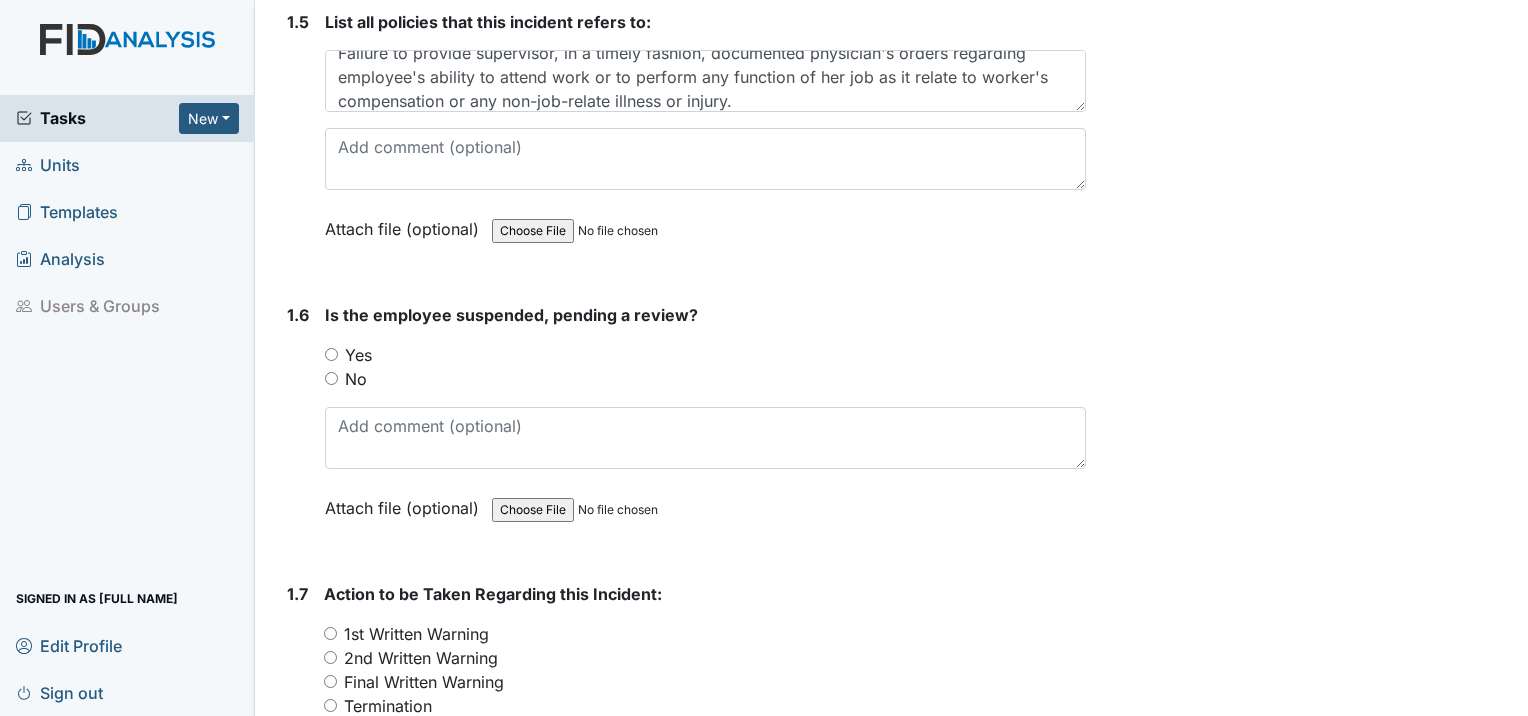 click on "No" at bounding box center (331, 378) 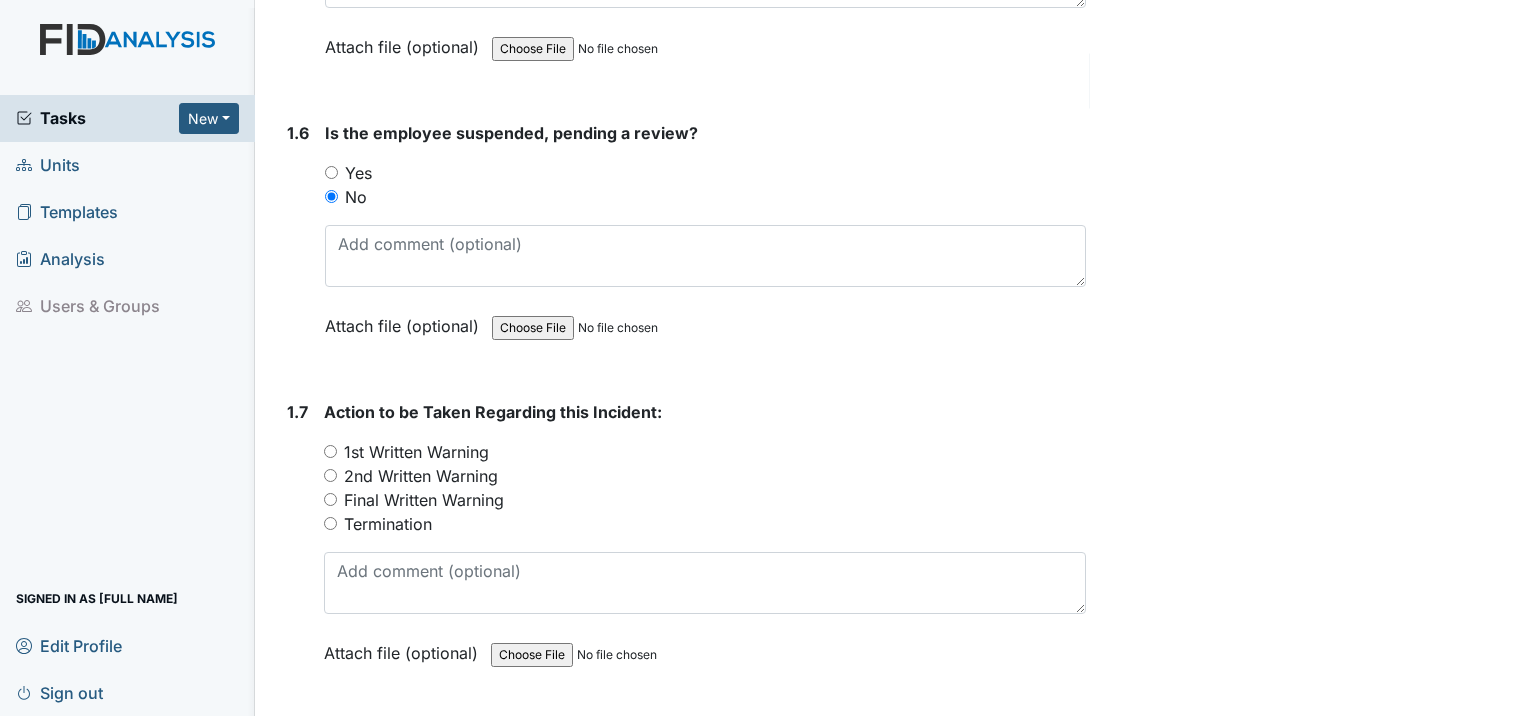 scroll, scrollTop: 1900, scrollLeft: 0, axis: vertical 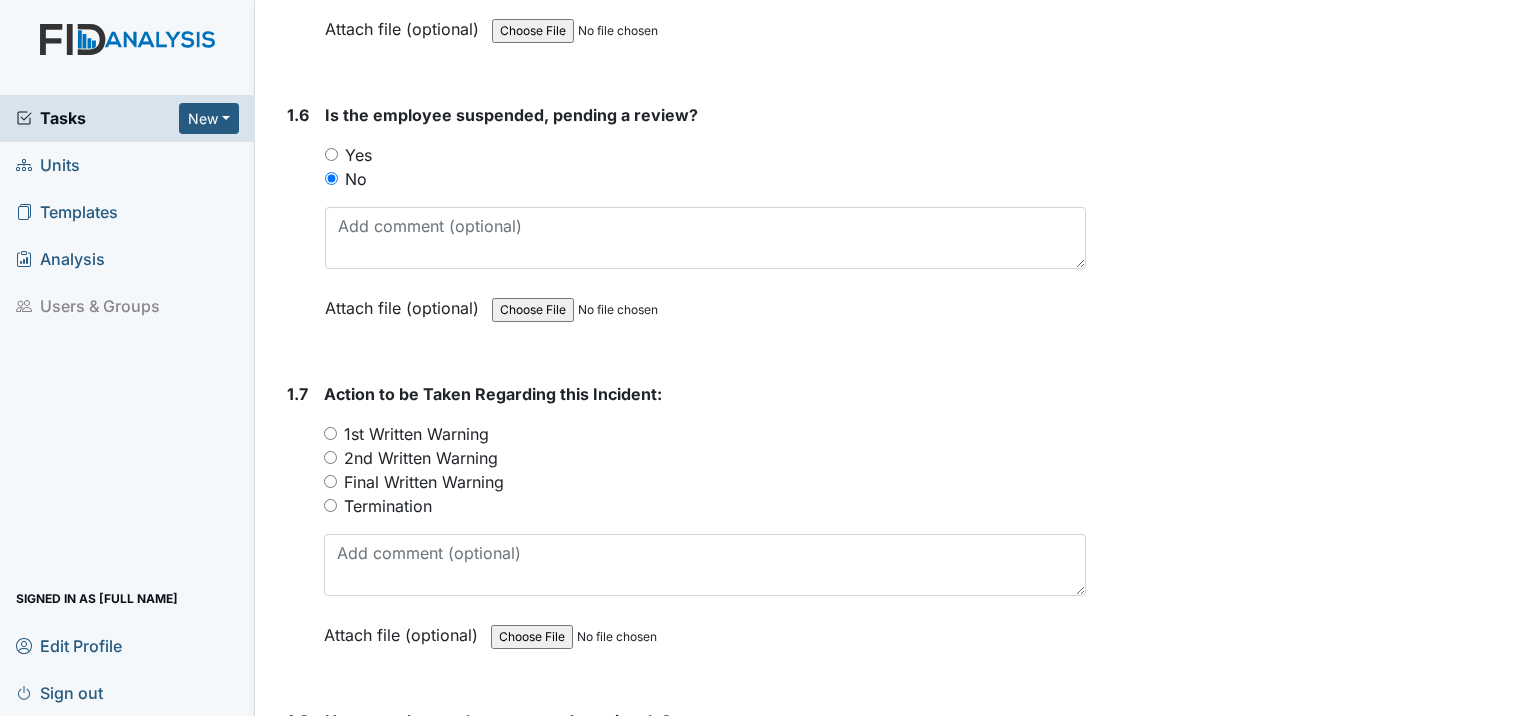 click on "1st Written Warning" at bounding box center [330, 433] 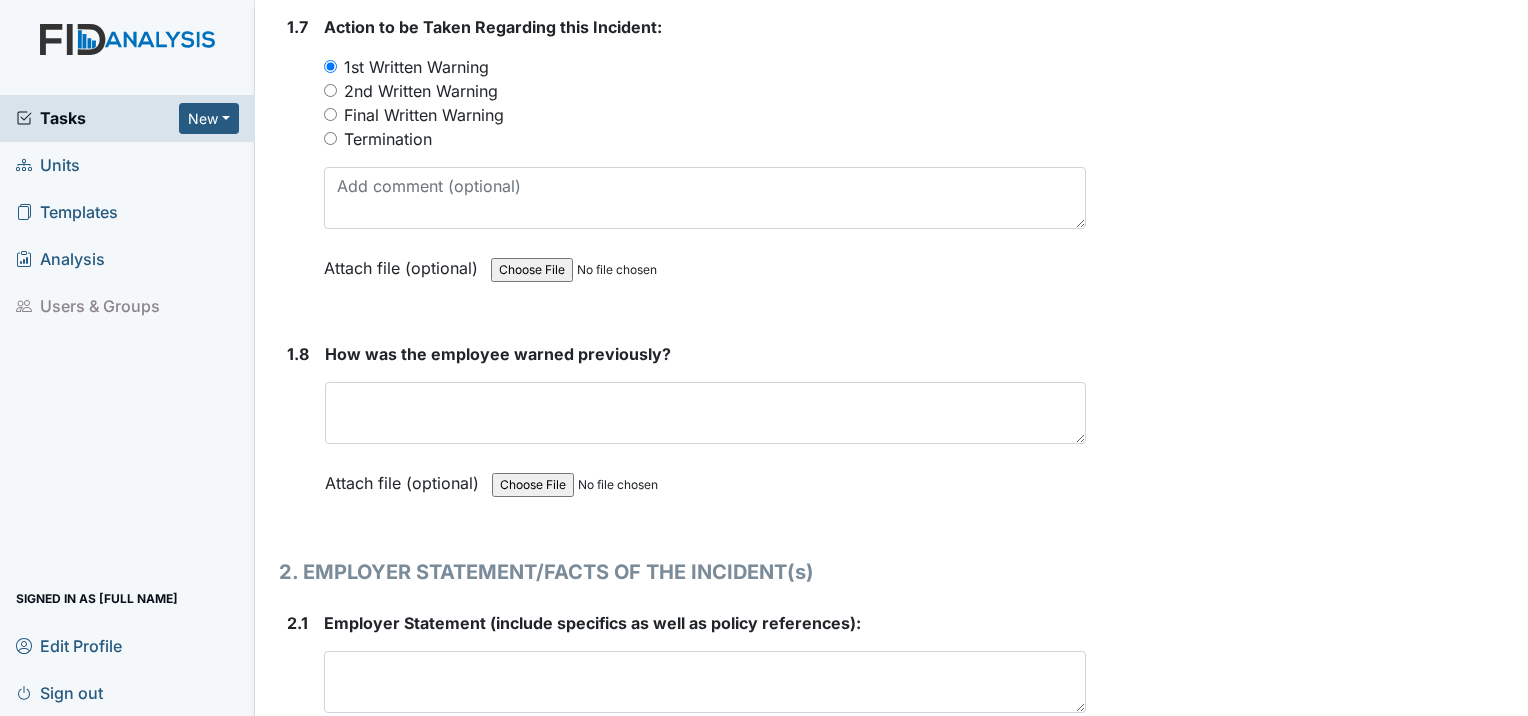 scroll, scrollTop: 2300, scrollLeft: 0, axis: vertical 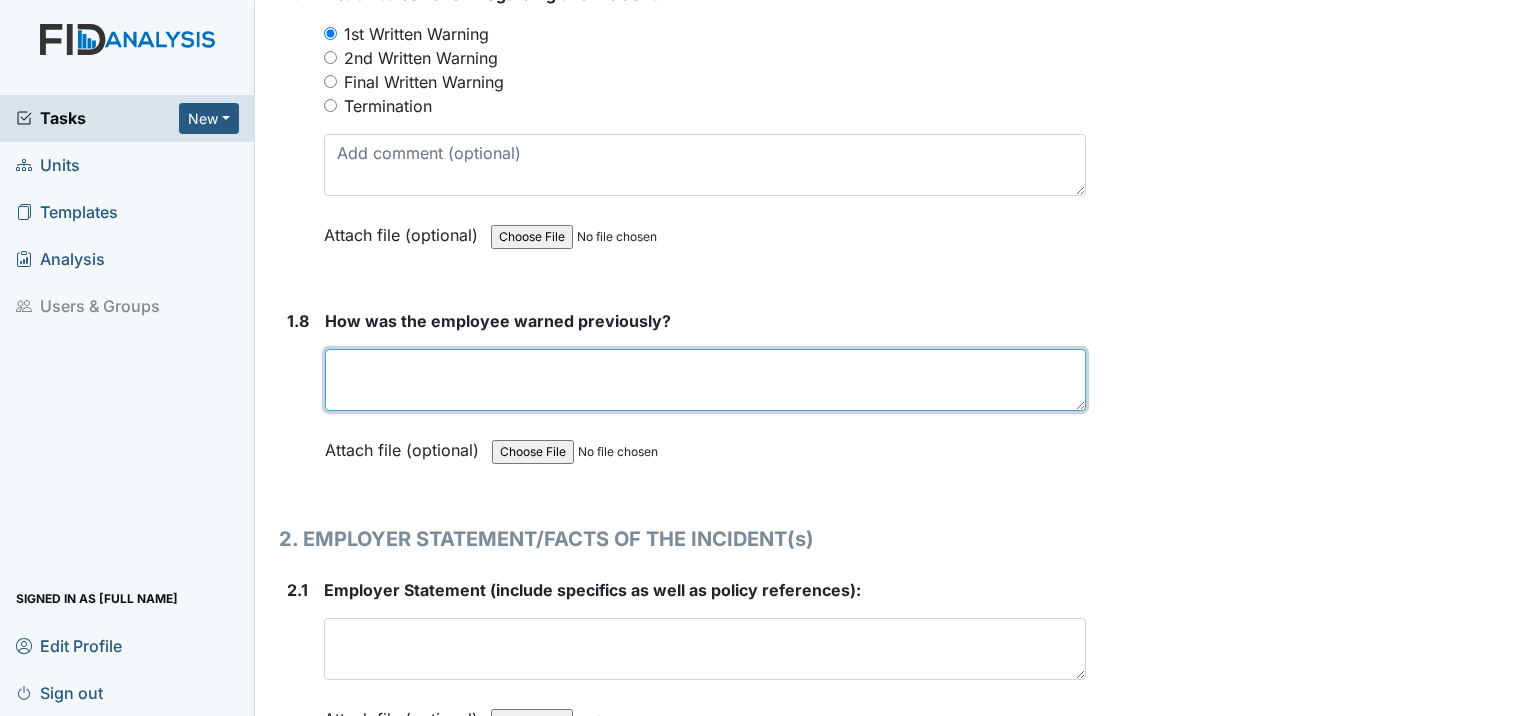 click at bounding box center [705, 380] 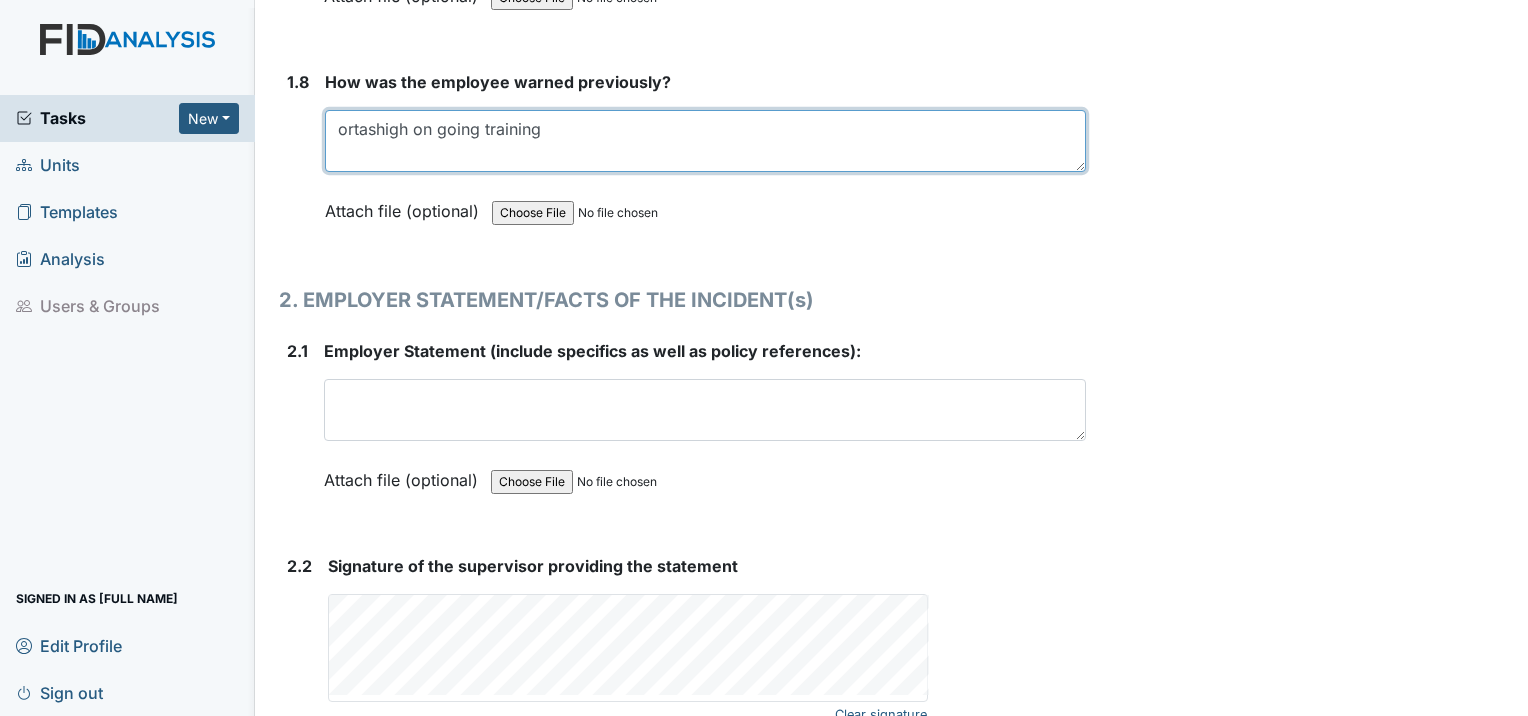 scroll, scrollTop: 2400, scrollLeft: 0, axis: vertical 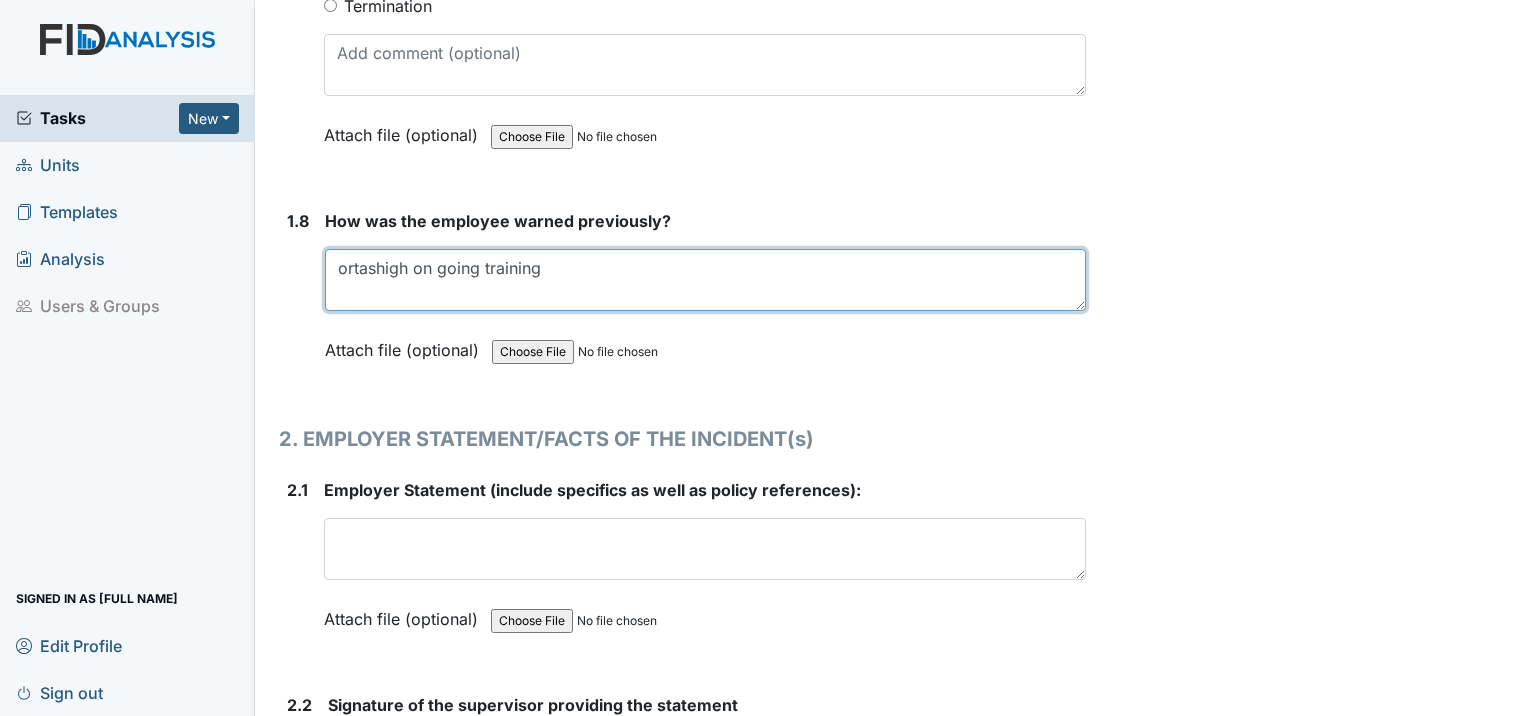 click on "ortashigh on going training" at bounding box center (705, 280) 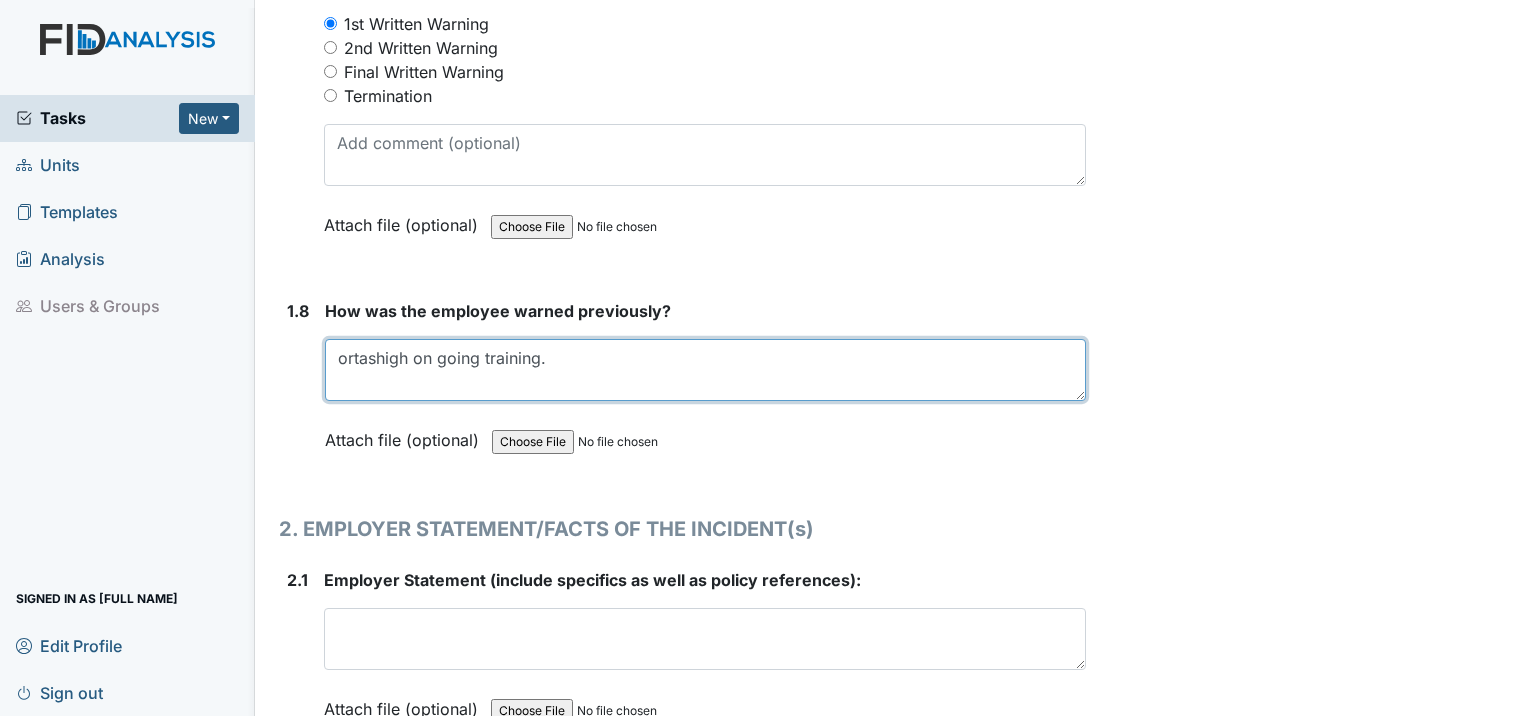 scroll, scrollTop: 2300, scrollLeft: 0, axis: vertical 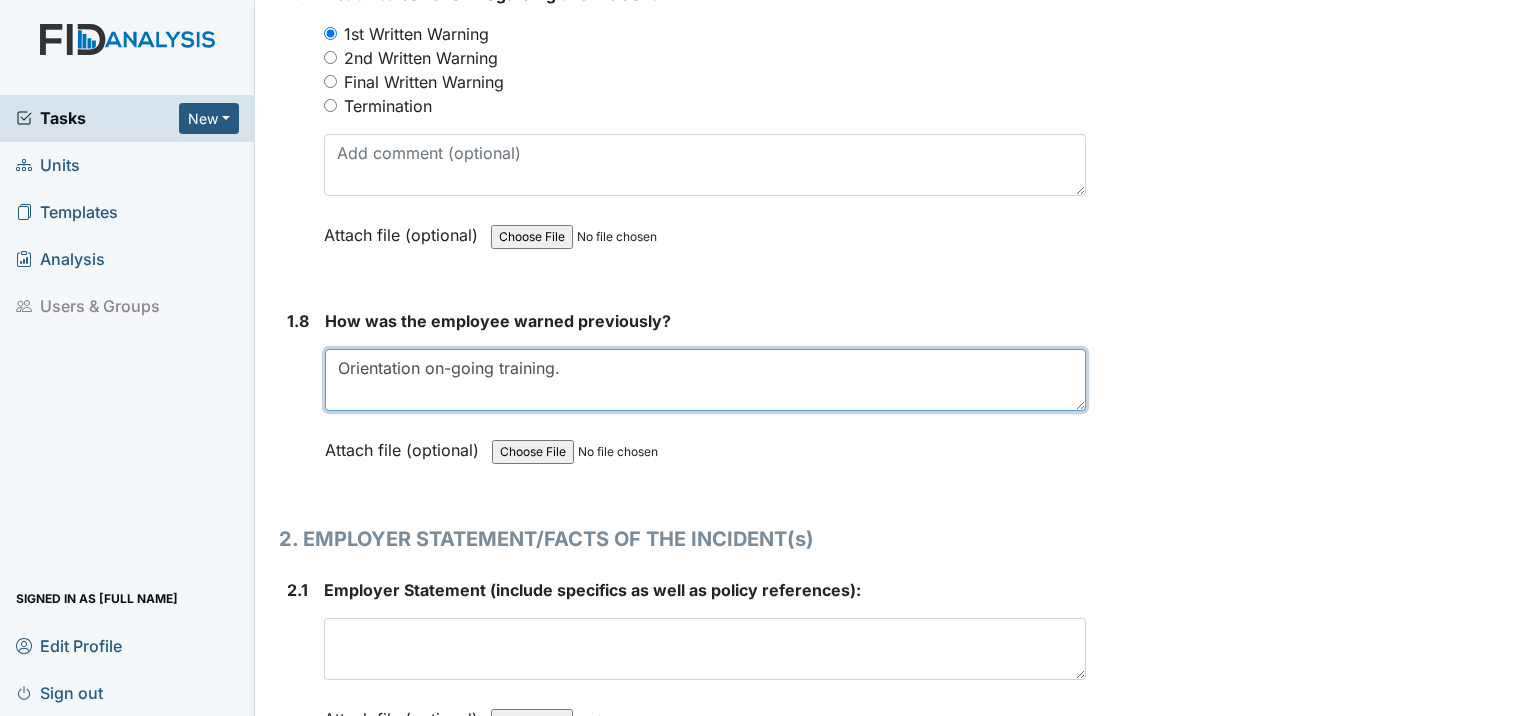 click on "Orientation on-going training." at bounding box center [705, 380] 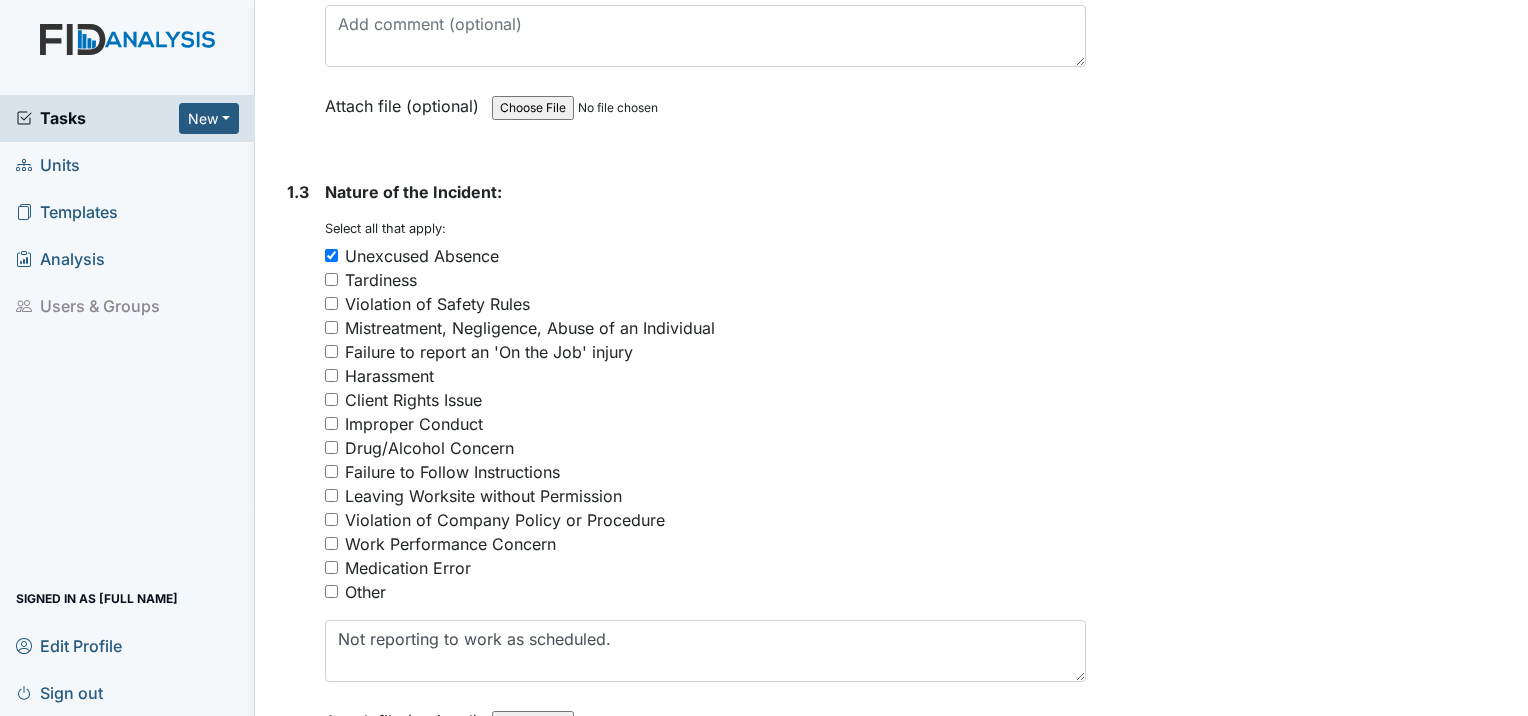 scroll, scrollTop: 700, scrollLeft: 0, axis: vertical 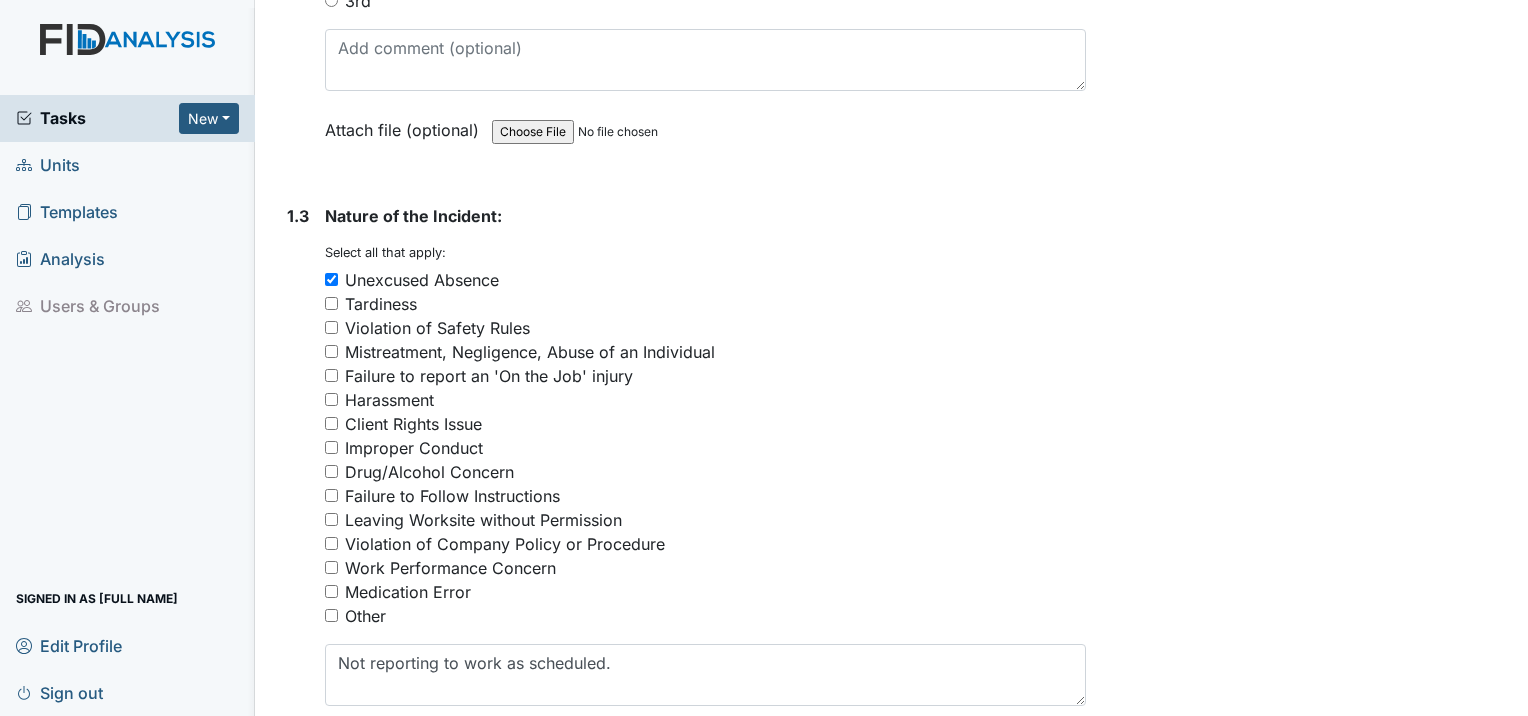 type on "Orientation on-going training." 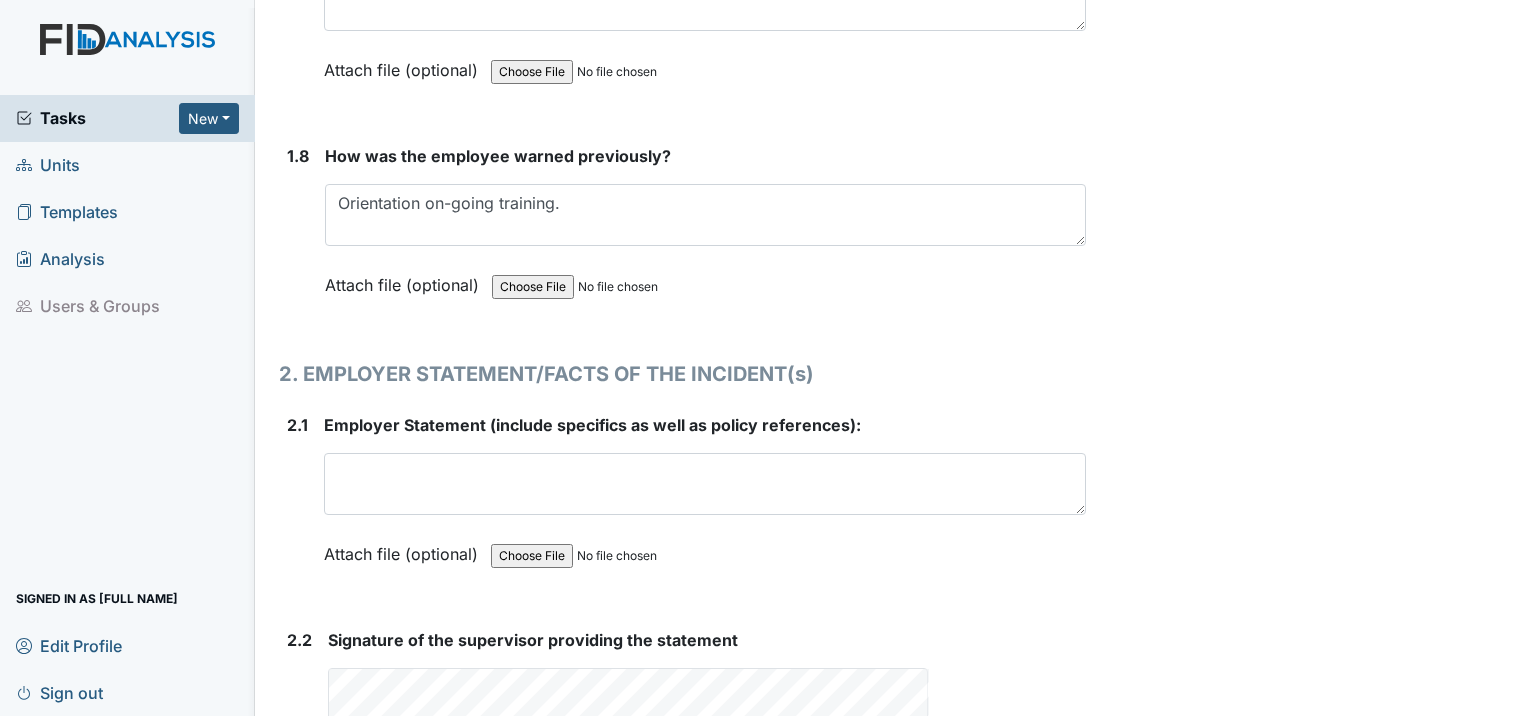scroll, scrollTop: 2500, scrollLeft: 0, axis: vertical 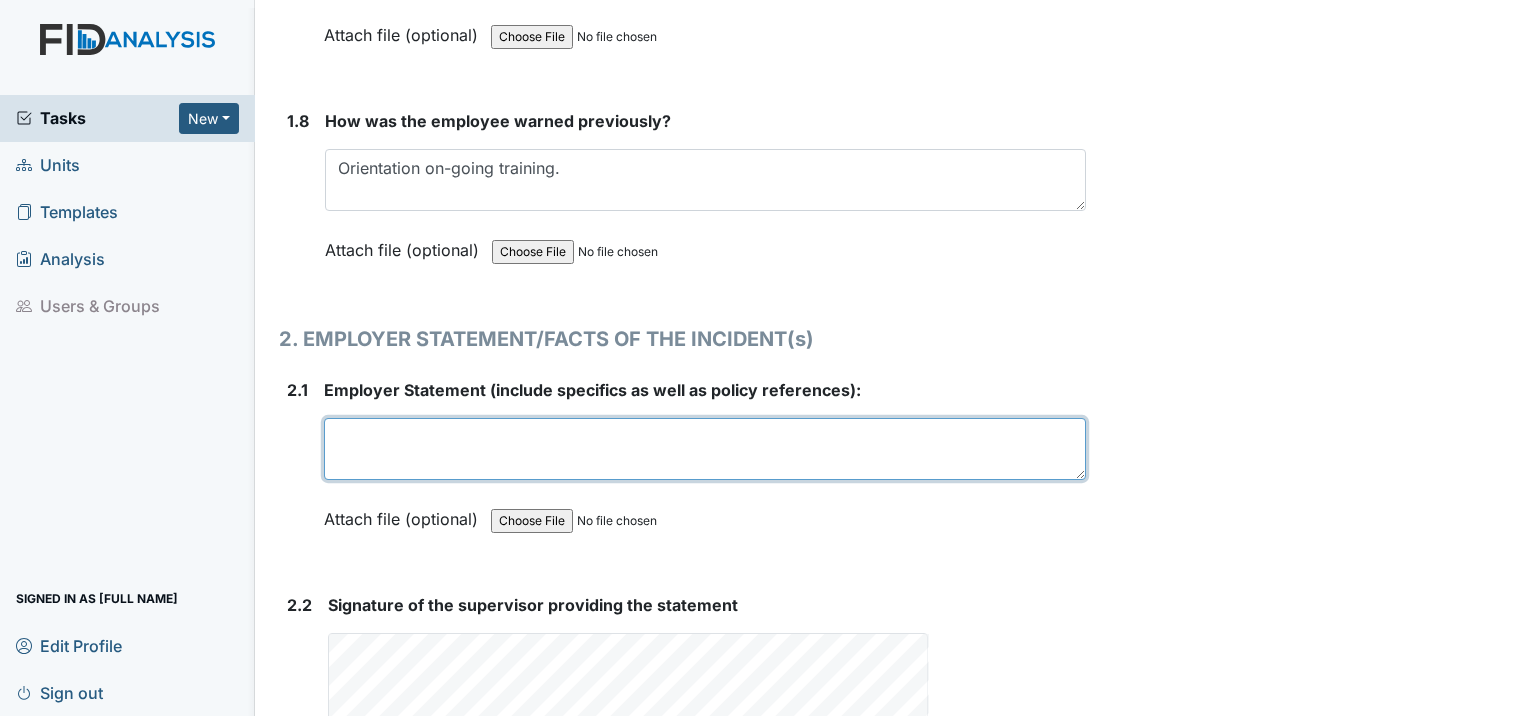 click at bounding box center (705, 449) 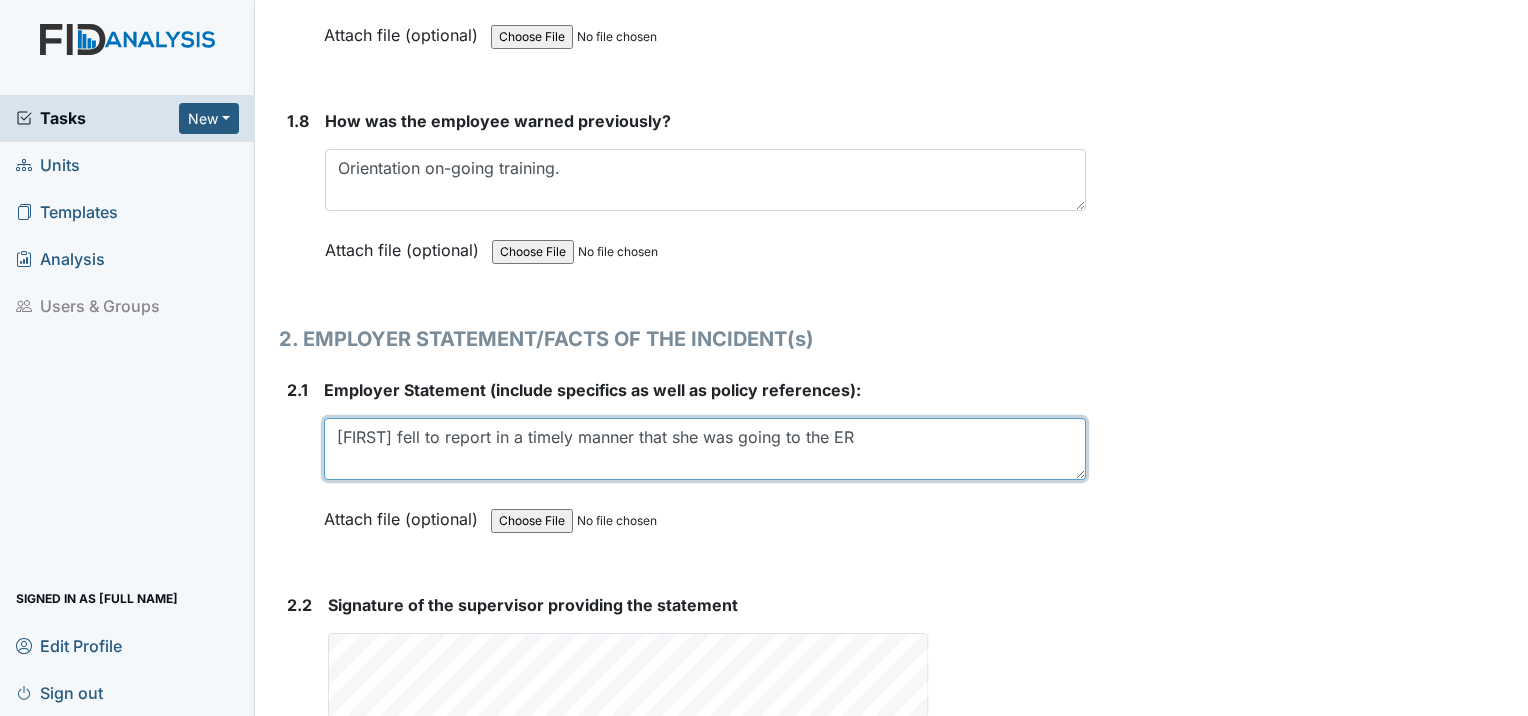 click on "[FIRST] fell to report in a timely manner that she was going to the ER" at bounding box center (705, 449) 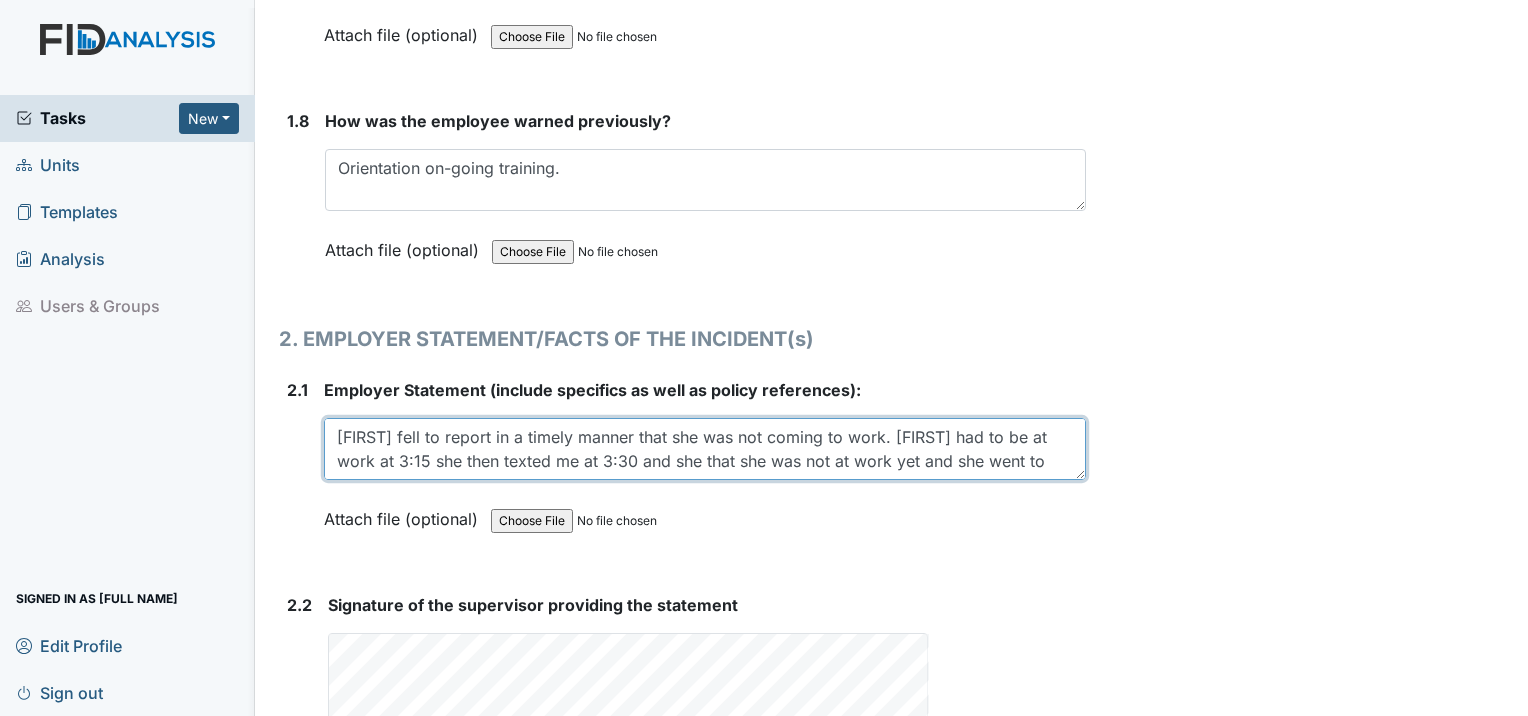 scroll, scrollTop: 16, scrollLeft: 0, axis: vertical 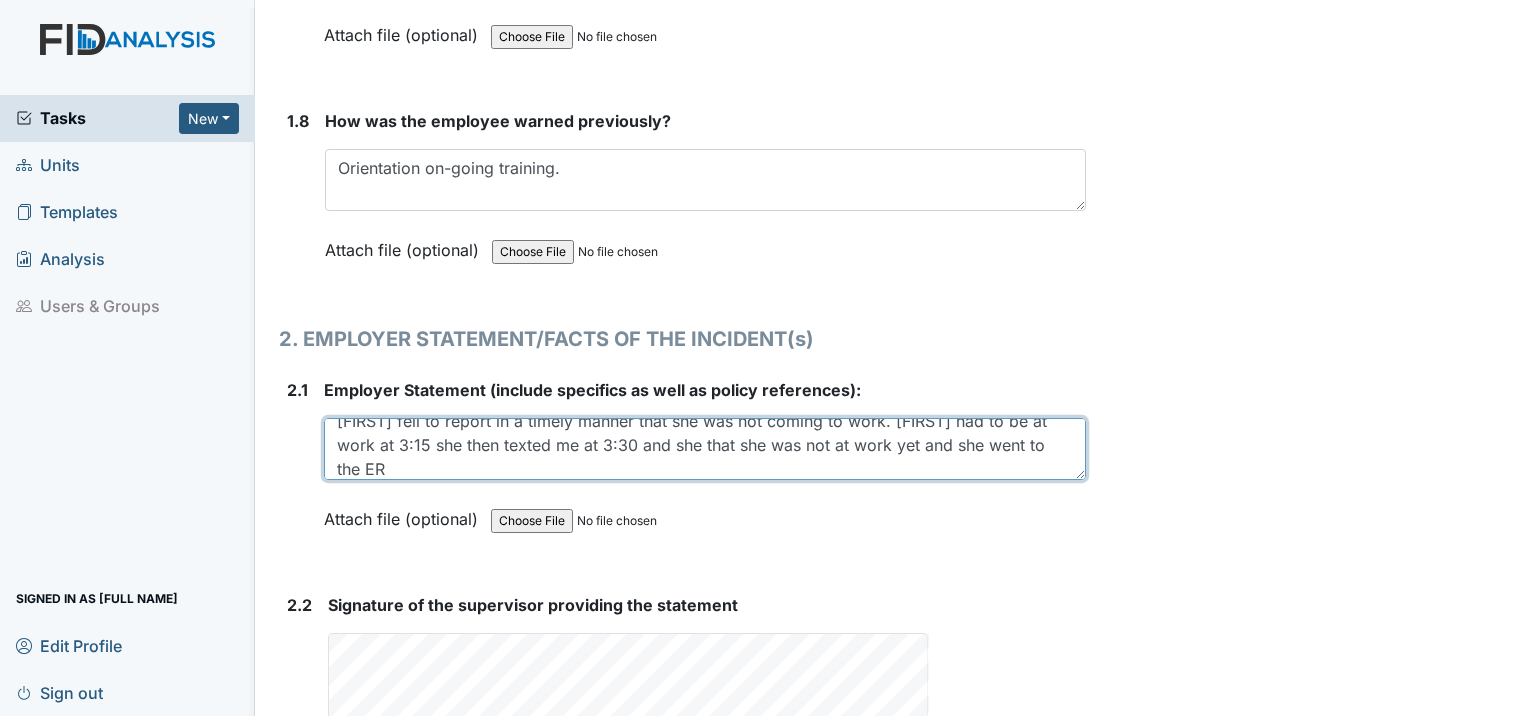 click on "[FIRST] fell to report in a timely manner that she was not coming to work. [FIRST] had to be at work at 3:15 she then texted me at 3:30 and she that she was not at work yet and she went to the ER" at bounding box center [705, 449] 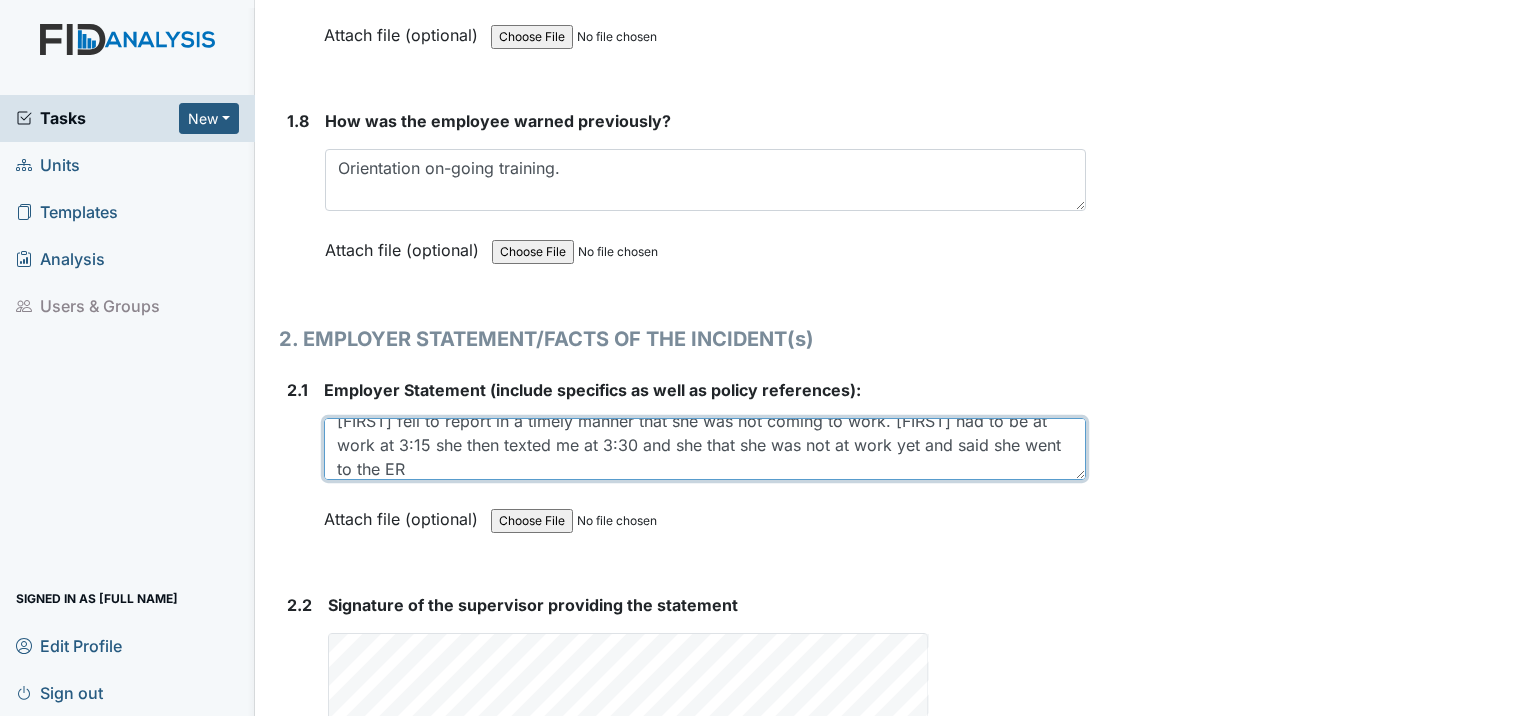 click on "[FIRST] fell to report in a timely manner that she was not coming to work. [FIRST] had to be at work at 3:15 she then texted me at 3:30 and she that she was not at work yet and said she went to the ER" at bounding box center [705, 449] 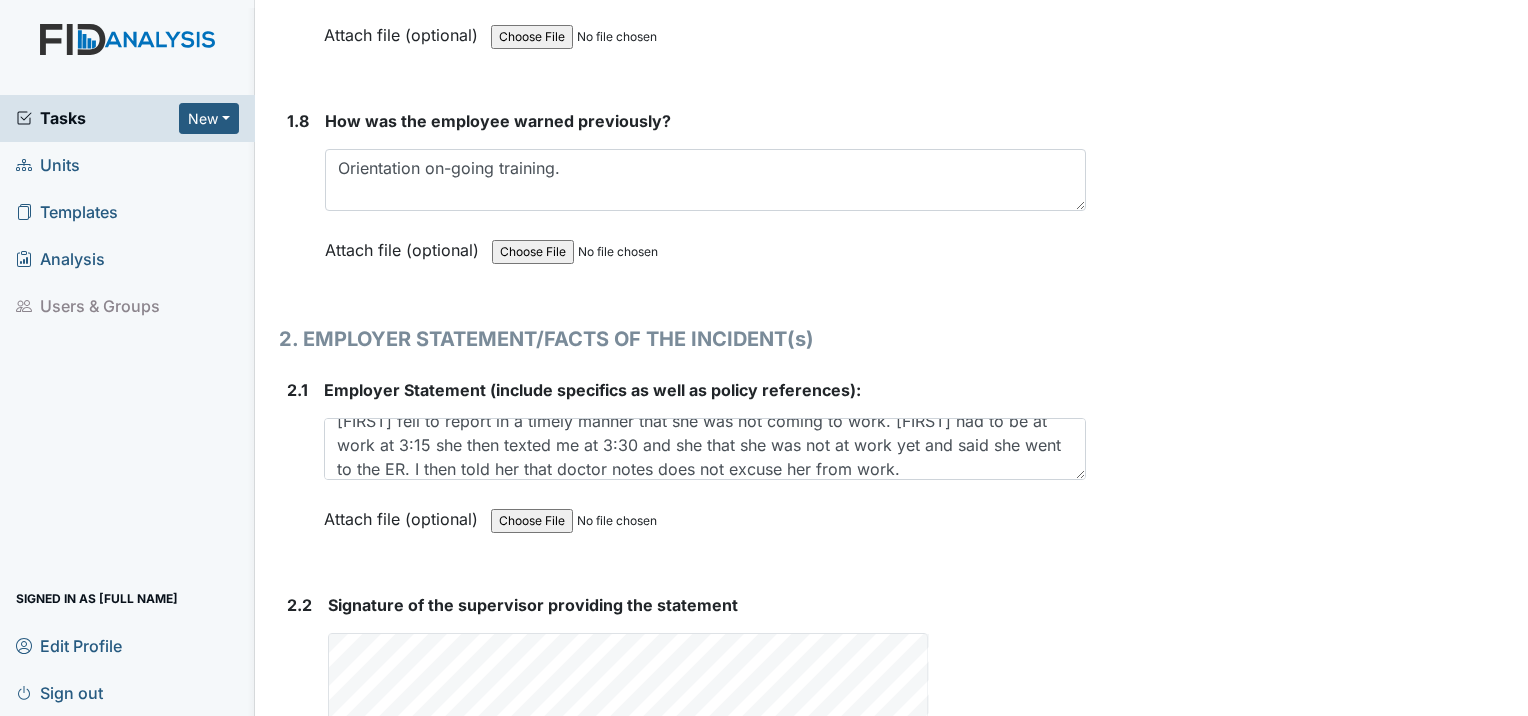 click on "Employer Statement (include specifics as well as policy references):
[FIRST] fell to report in a timely manner that she was not coming to work. [FIRST] had to be at work at 3:15 she then texted me at 3:30 and she that she was not at work yet and said she went to the ER. I then told her that doctor notes does not excuse her from work.
This field is required.
Attach file (optional)
You can upload .pdf, .txt, .jpg, .jpeg, .png, .csv, .xls, or .doc files under 100MB." at bounding box center (705, 461) 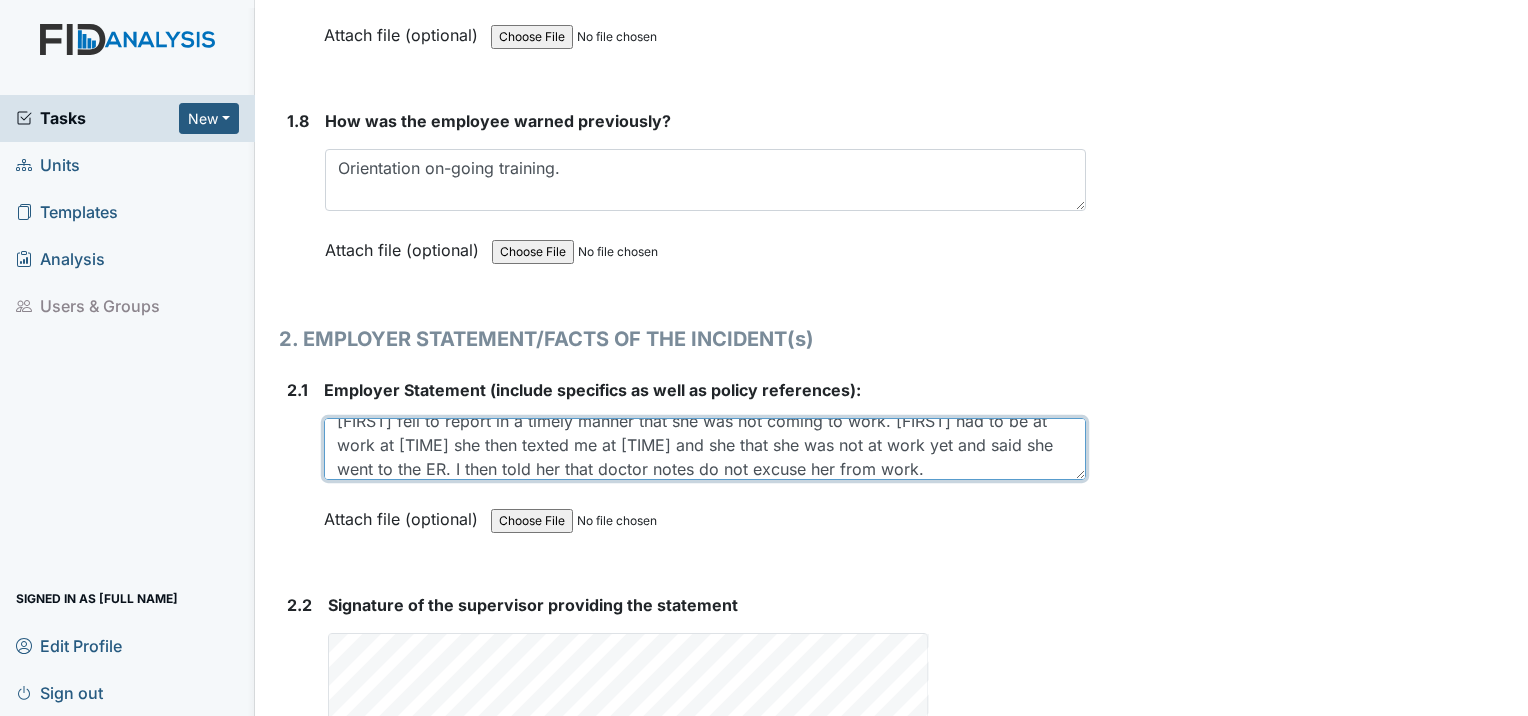 click on "[FIRST] fell to report in a timely manner that she was not coming to work. [FIRST] had to be at work at [TIME] she then texted me at [TIME] and she that she was not at work yet and said she went to the ER. I then told her that doctor notes do not excuse her from work." at bounding box center [705, 449] 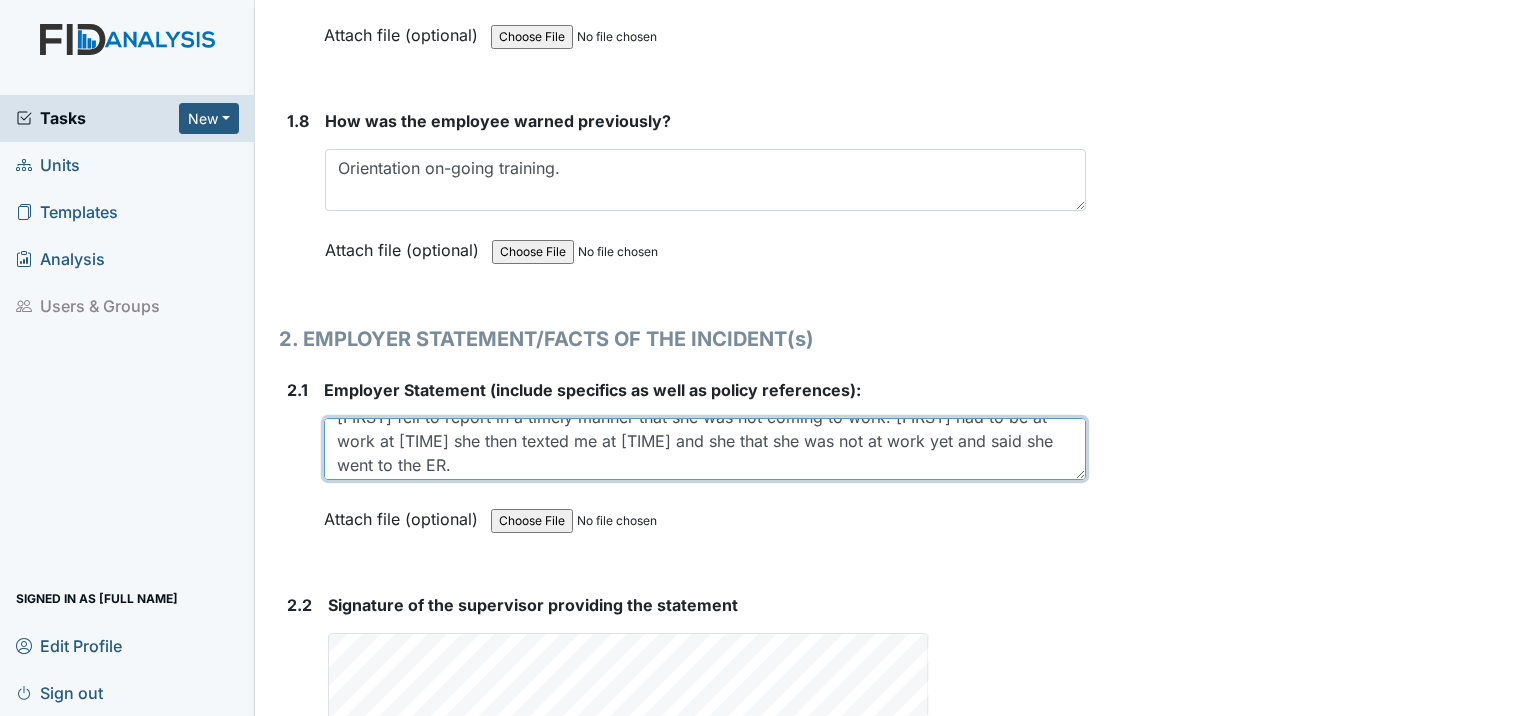 scroll, scrollTop: 24, scrollLeft: 0, axis: vertical 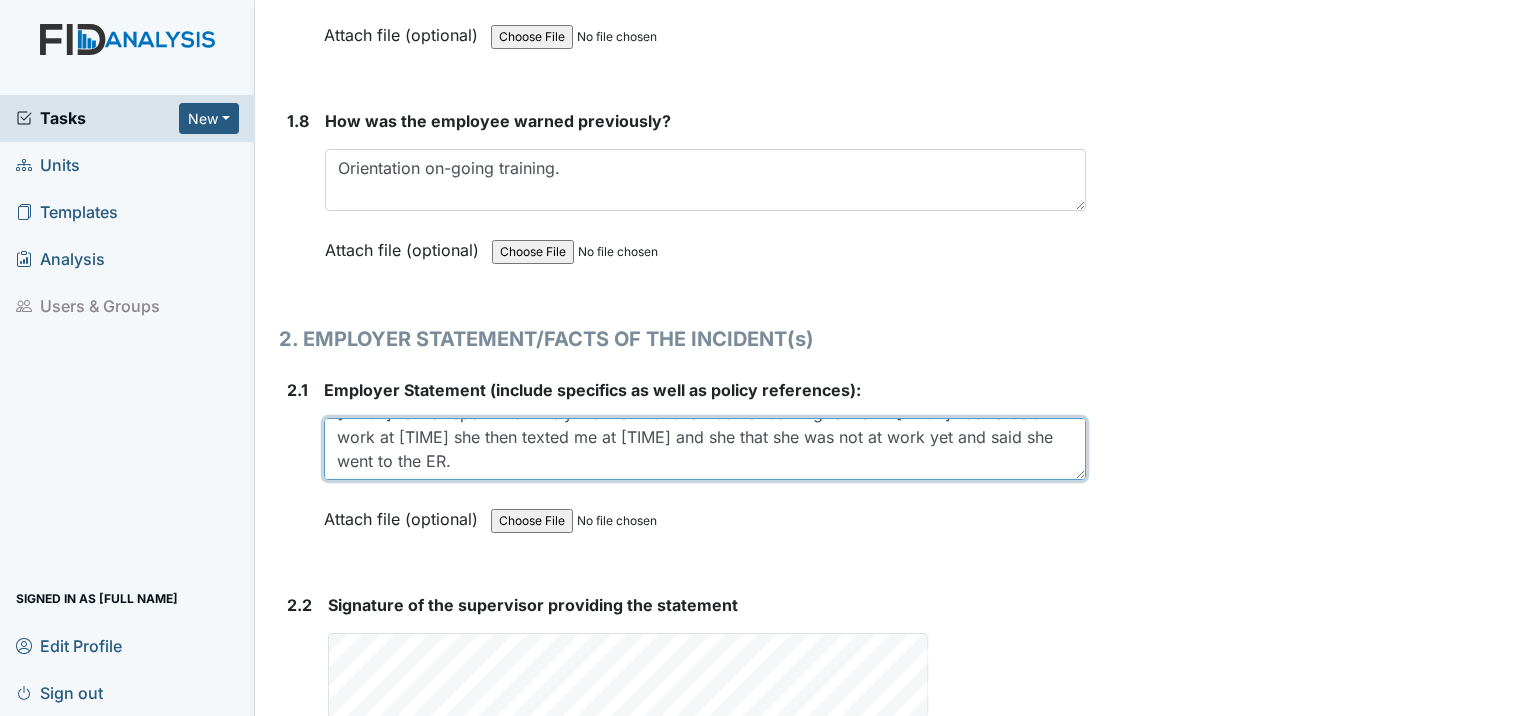click on "[FIRST] fell to report in a timely manner that she was not coming to work. [FIRST] had to be at work at [TIME] she then texted me at [TIME] and she that she was not at work yet and said she went to the ER." at bounding box center [705, 449] 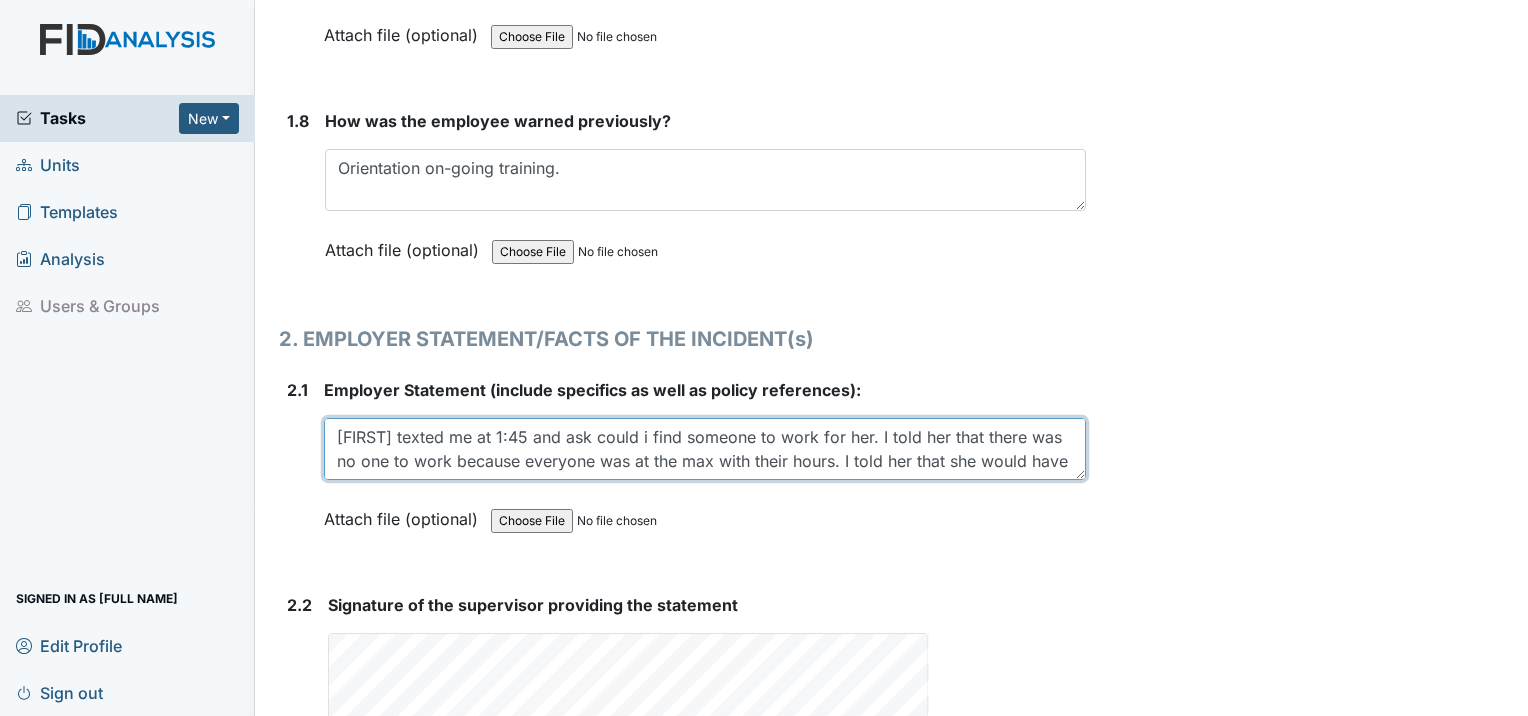 scroll, scrollTop: 16, scrollLeft: 0, axis: vertical 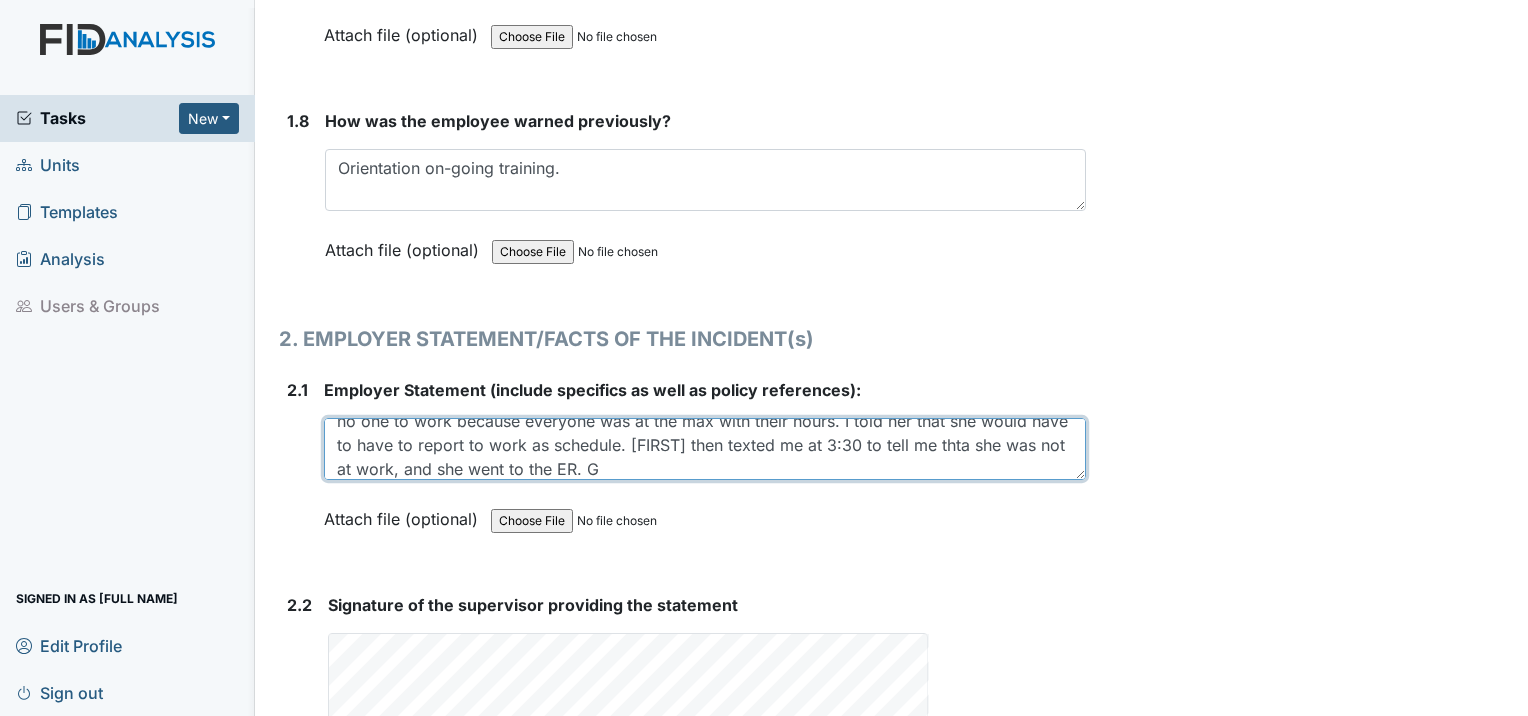 click on "[FIRST] texted me at 1:45 and ask could i find someone to work for her. I told her that there was no one to work because everyone was at the max with their hours. I told her that she would have to have to report to work as schedule. [FIRST] then texted me at 3:30 to tell me thta she was not at work, and she went to the ER. G" at bounding box center (705, 449) 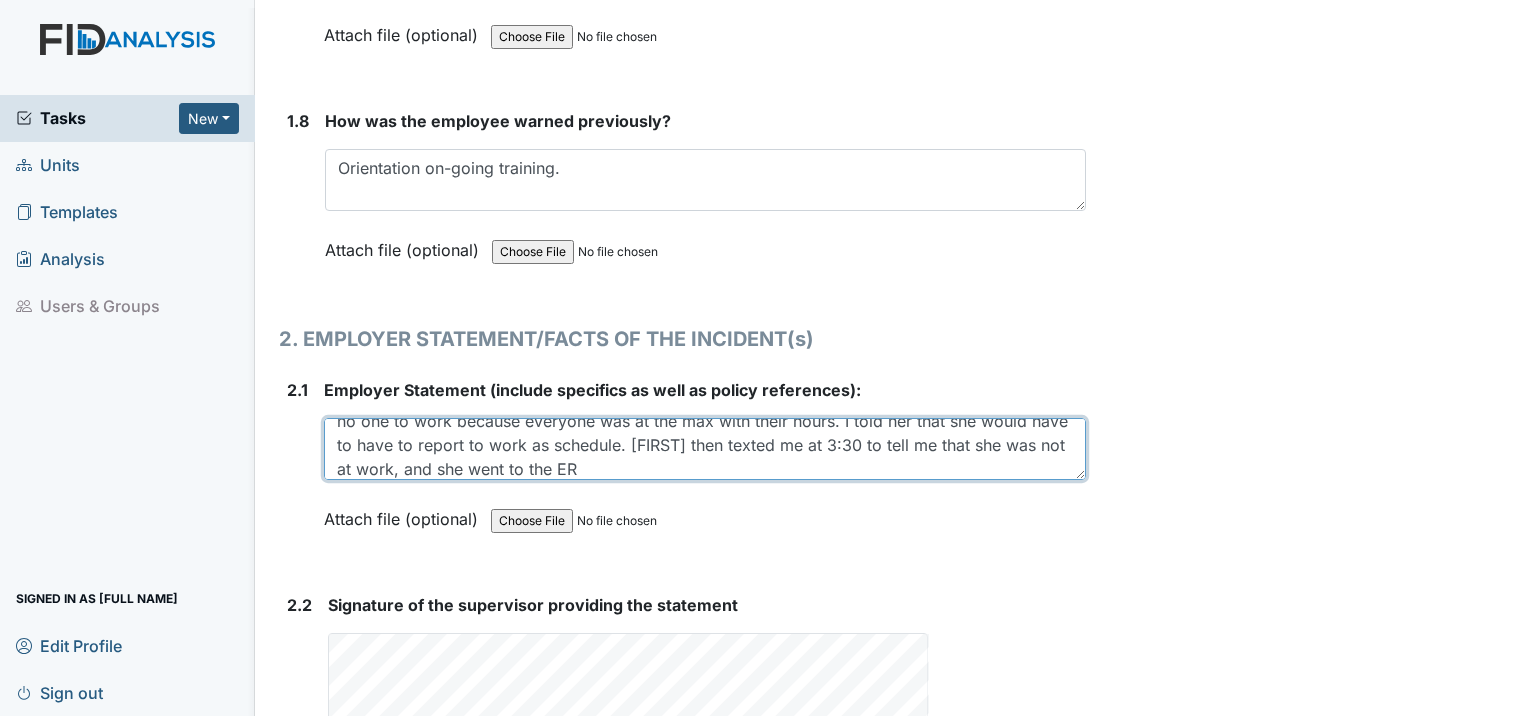 click on "[FIRST] texted me at 1:45 and ask could i find someone to work for her. I told her that there was no one to work because everyone was at the max with their hours. I told her that she would have to have to report to work as schedule. [FIRST] then texted me at 3:30 to tell me that she was not at work, and she went to the ER" at bounding box center (705, 449) 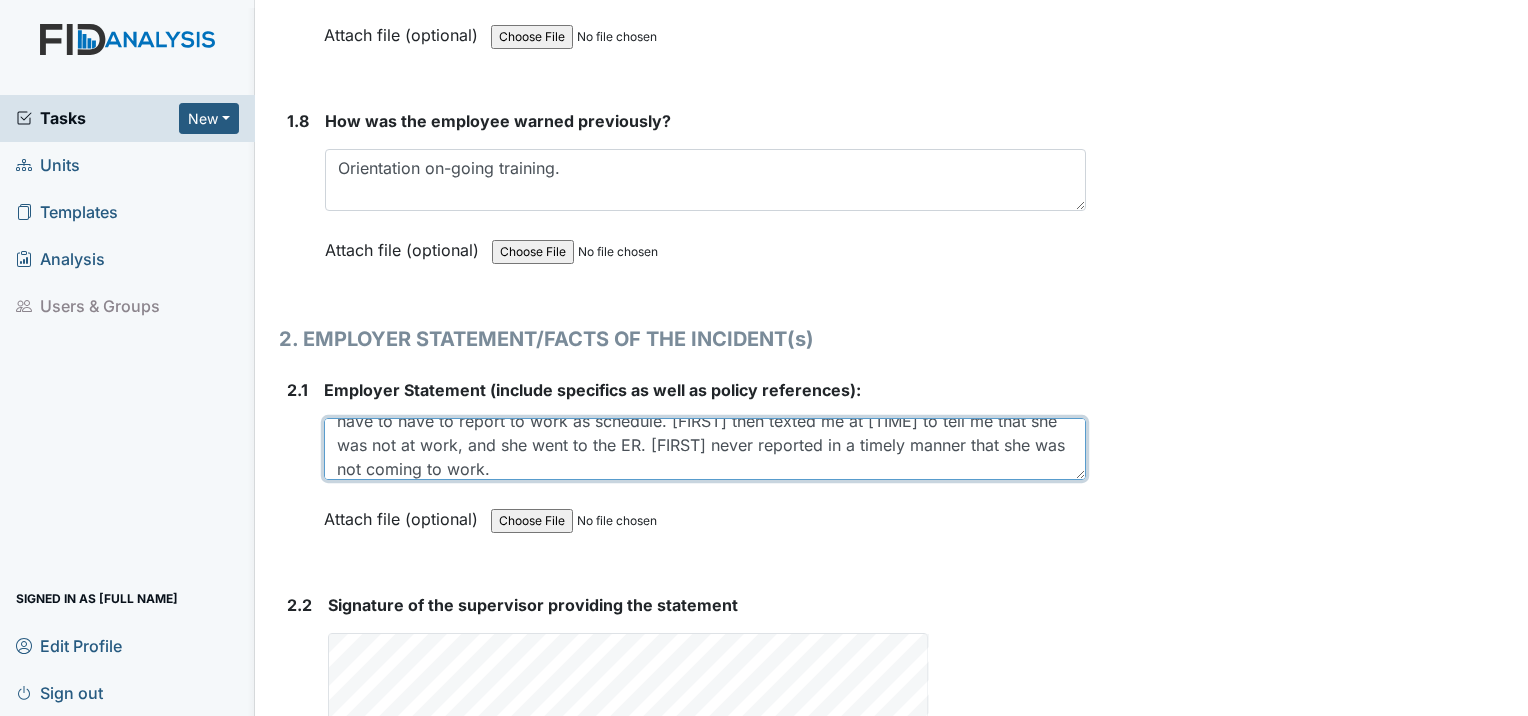 scroll, scrollTop: 72, scrollLeft: 0, axis: vertical 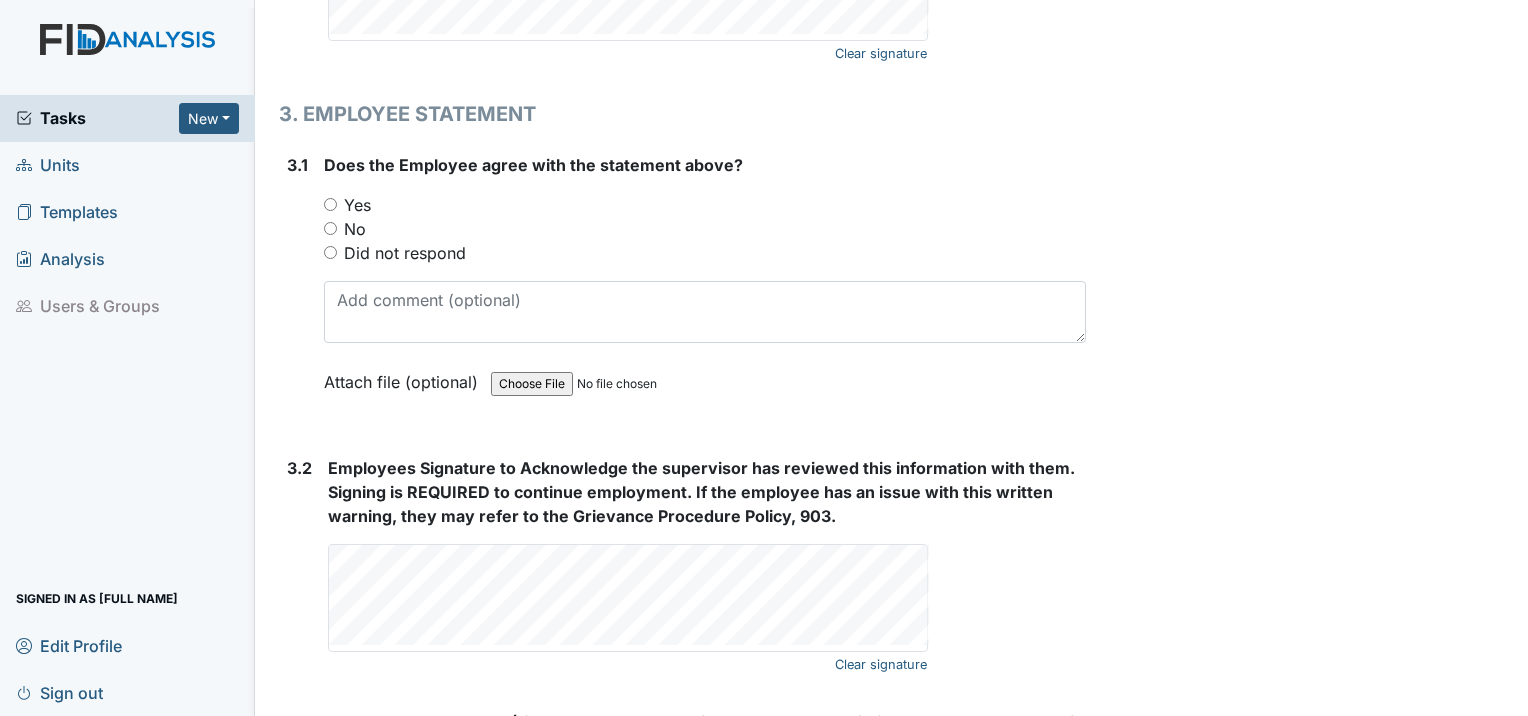 type on "[FIRST] texted me at [TIME] and ask could i find someone to work for her. I told her that there was no one to work because everyone was at the max with their hours. I told her that she would have to have to report to work as schedule. [FIRST] then texted me at [TIME] to tell me that she was not at work, and she went to the ER. [FIRST] never reported in a timely manner that she was not coming to work." 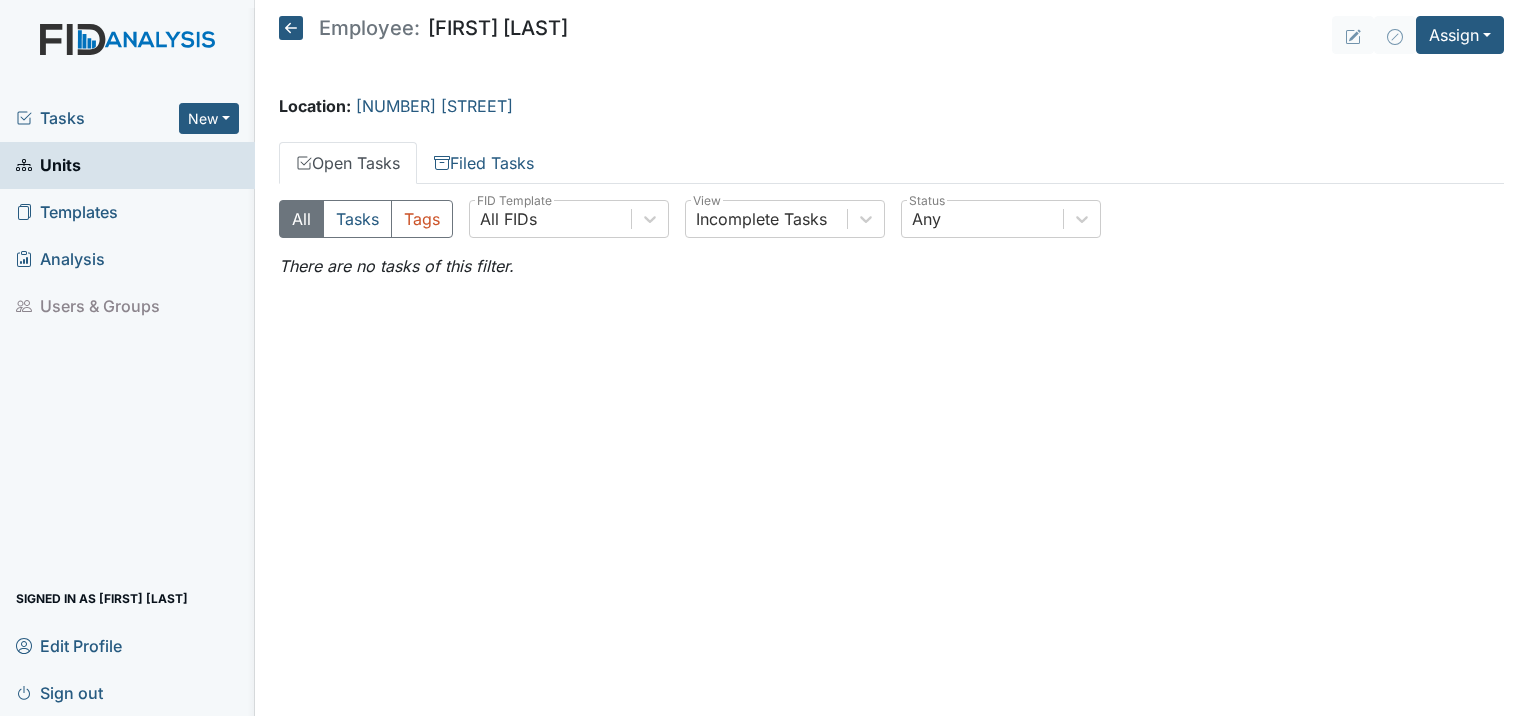 scroll, scrollTop: 0, scrollLeft: 0, axis: both 